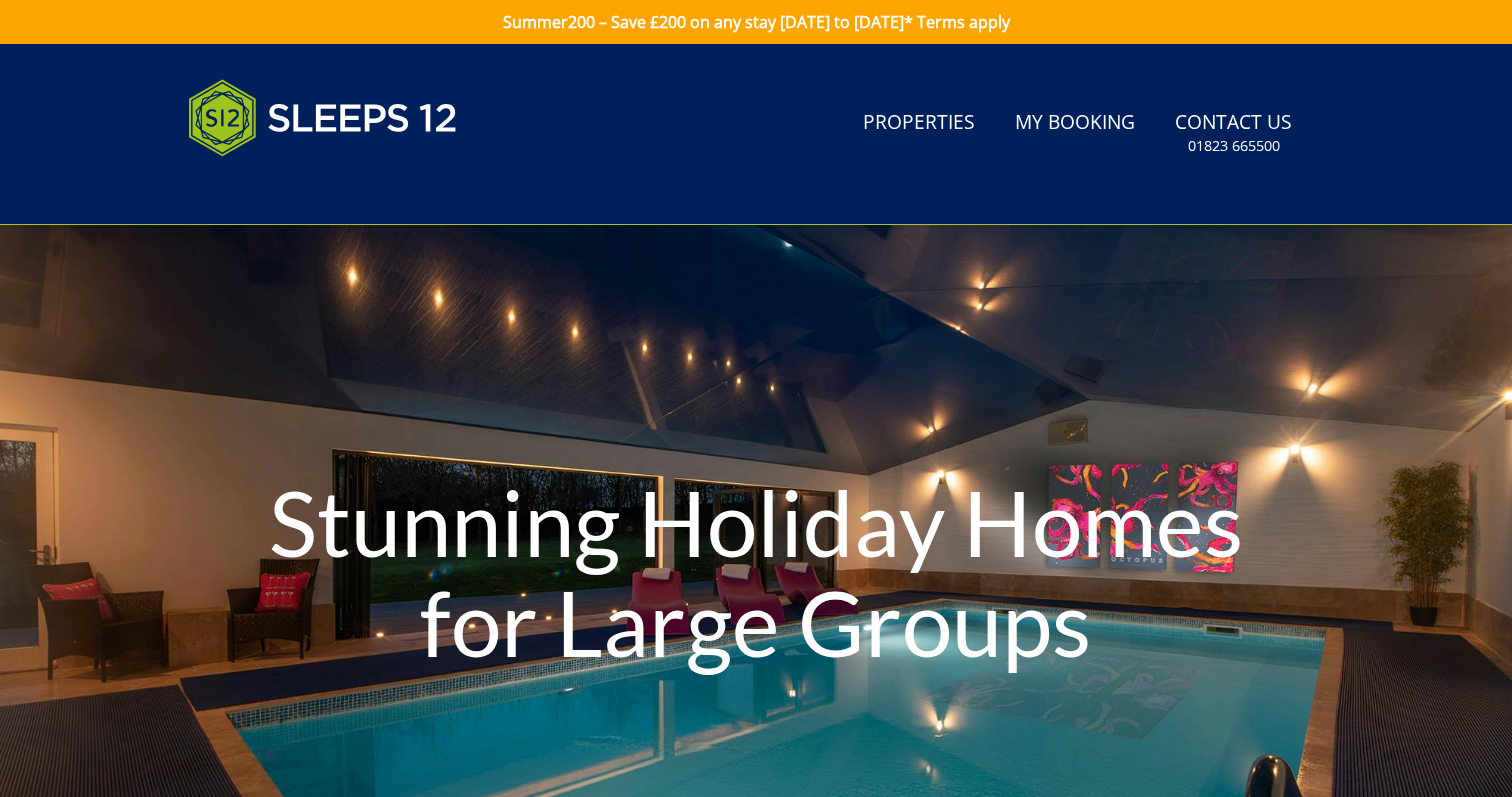 scroll, scrollTop: 0, scrollLeft: 0, axis: both 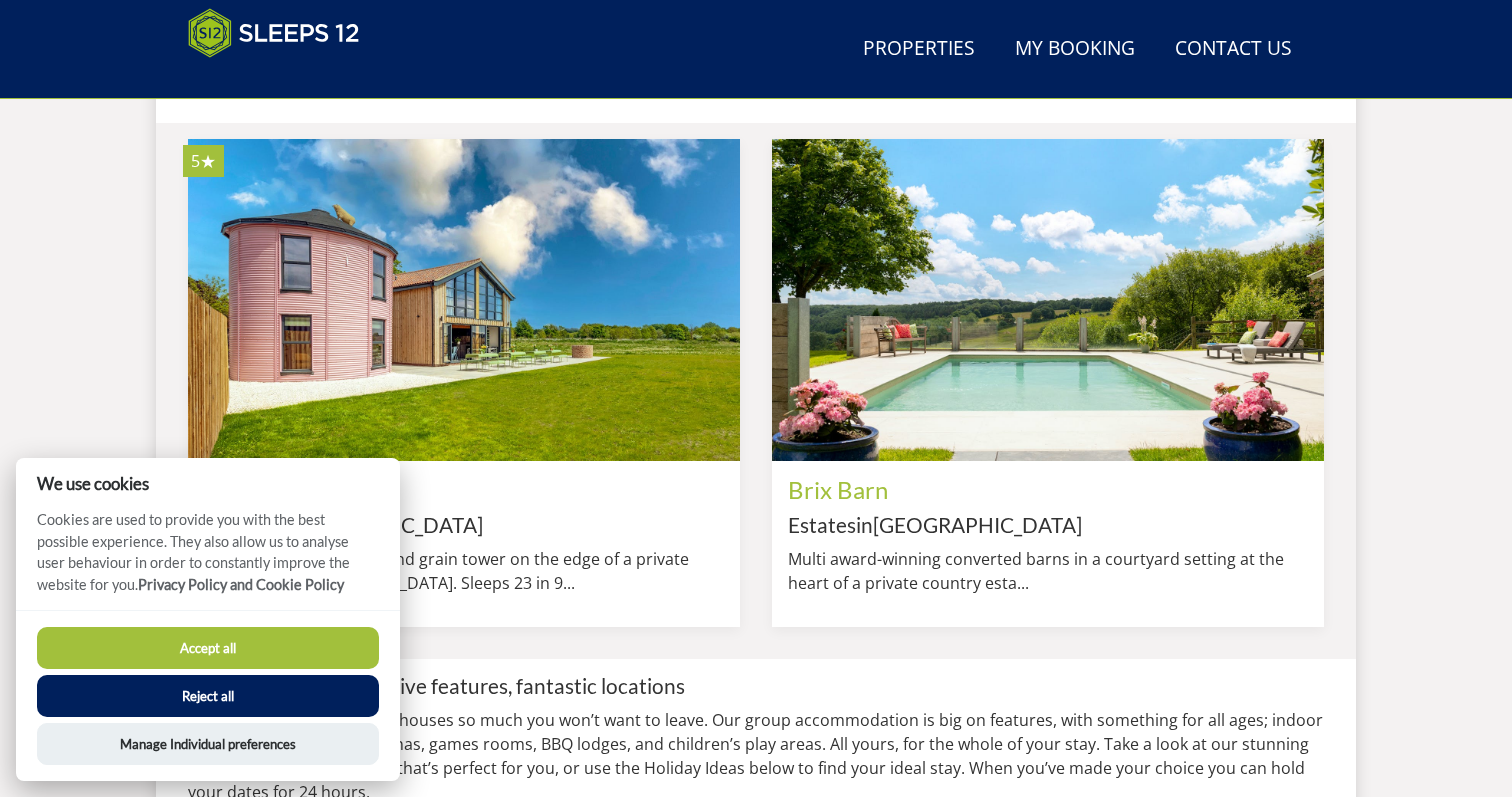 click on "Accept all" at bounding box center [208, 648] 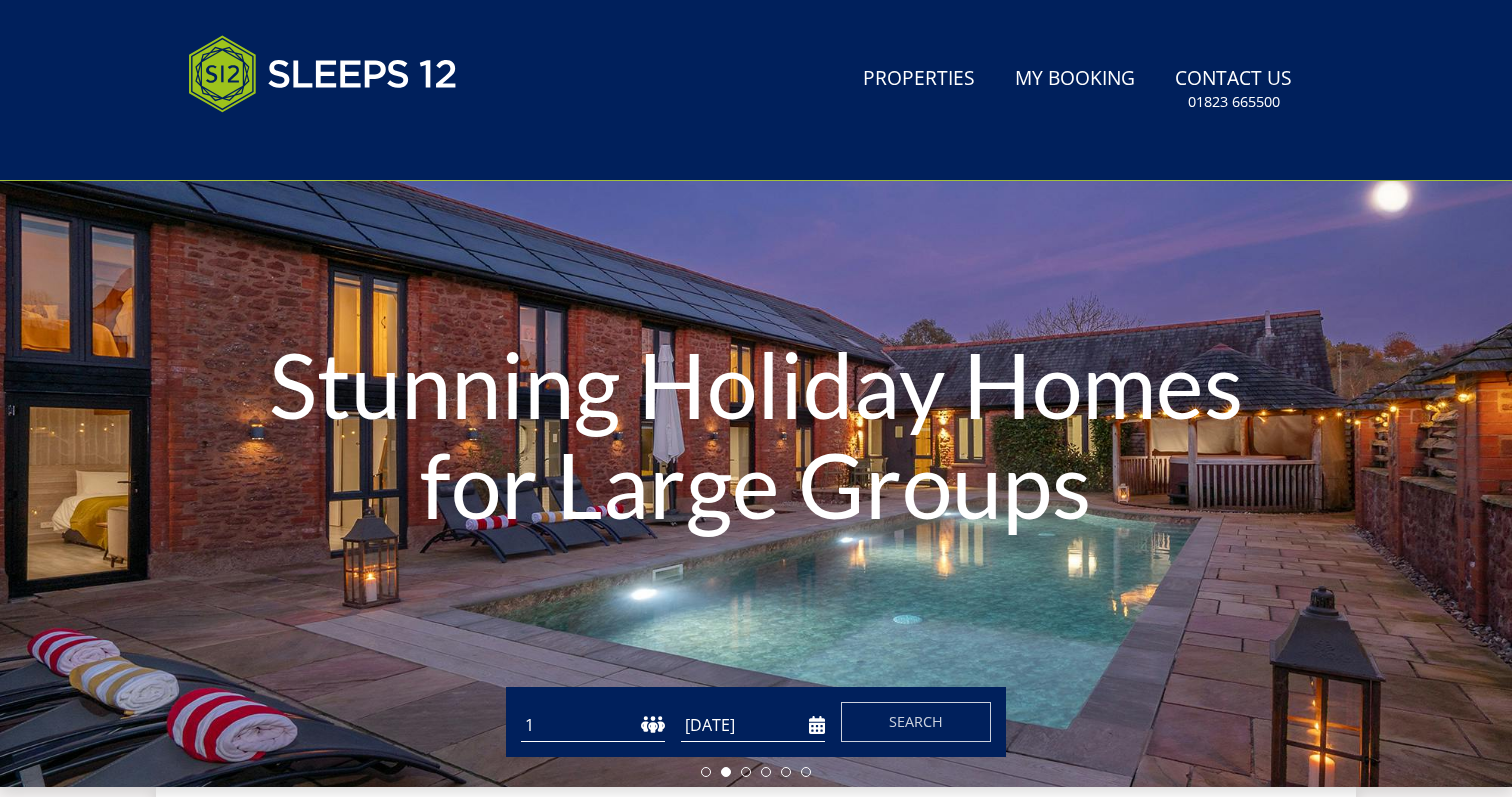 scroll, scrollTop: 0, scrollLeft: 0, axis: both 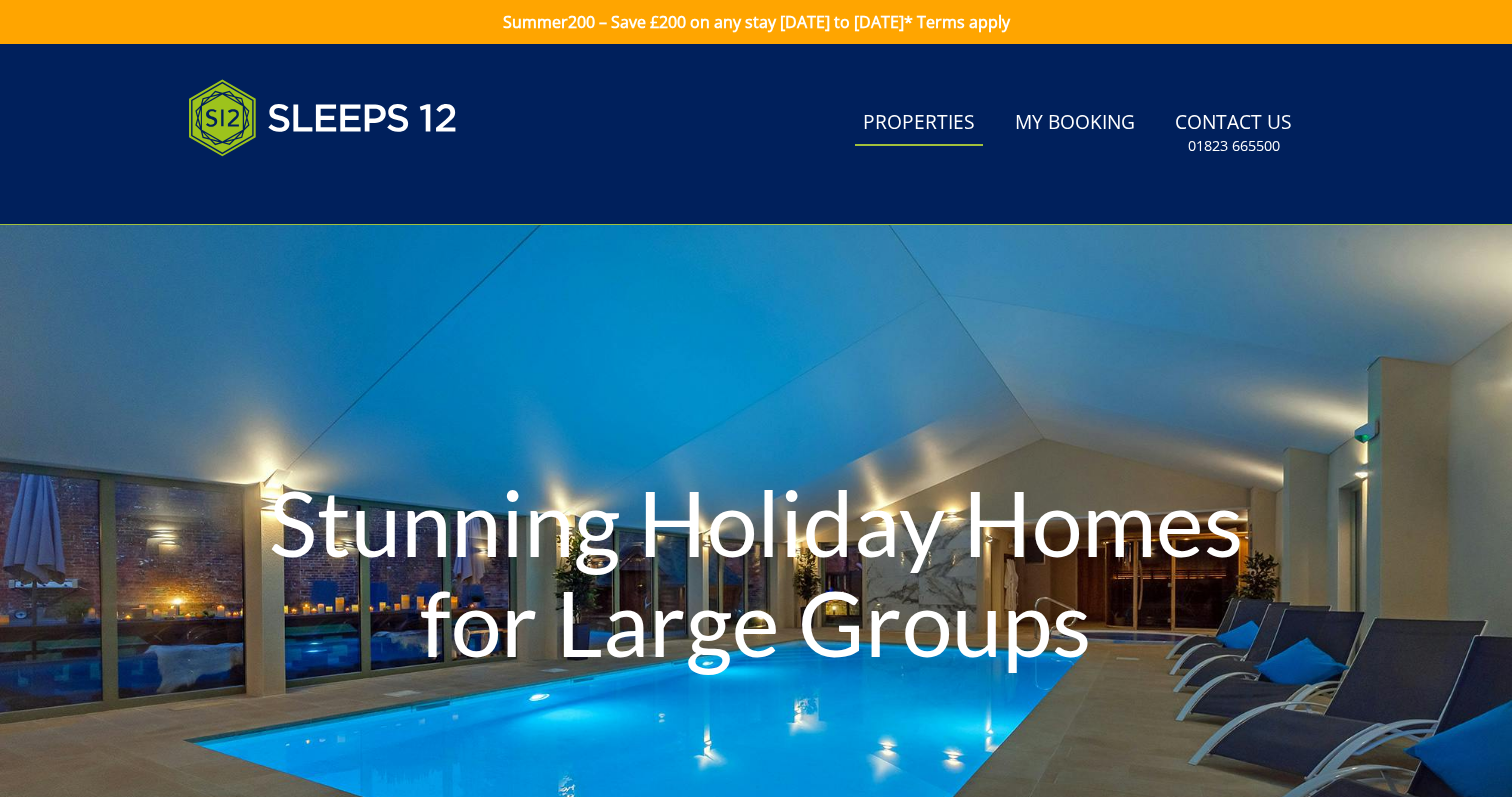 click on "Properties" at bounding box center (919, 123) 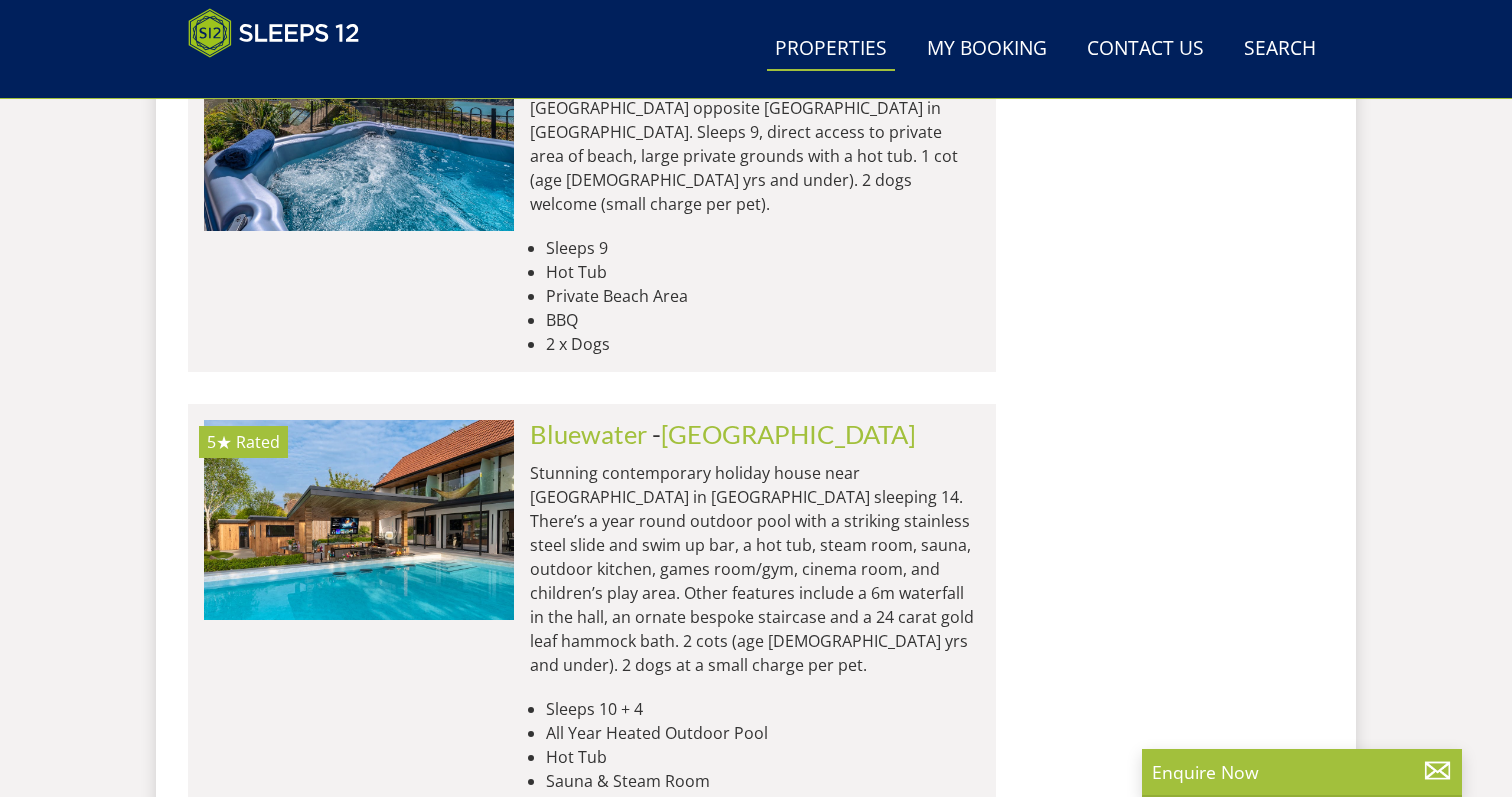 scroll, scrollTop: 8578, scrollLeft: 0, axis: vertical 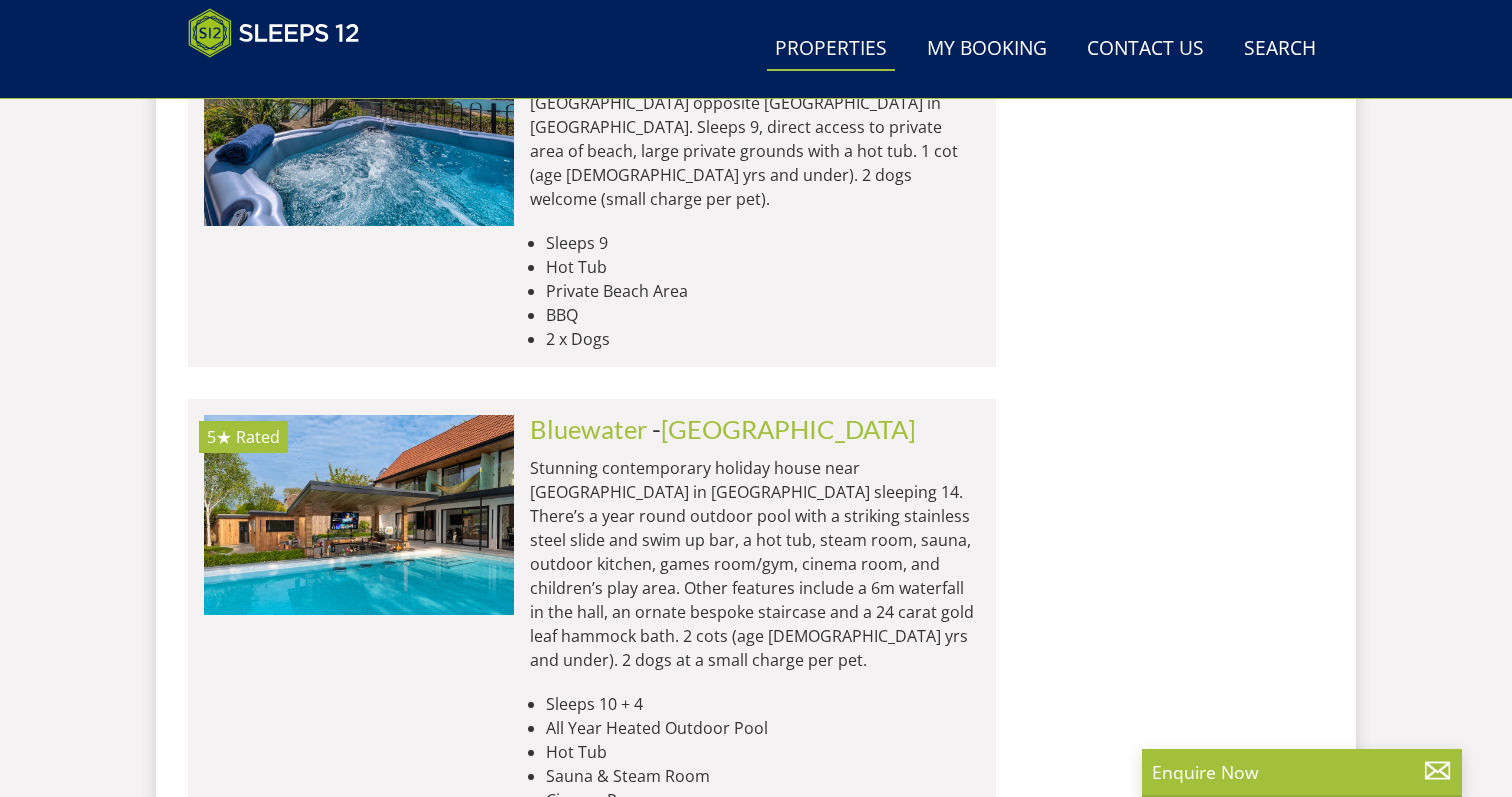click on "Load More" at bounding box center (592, 879) 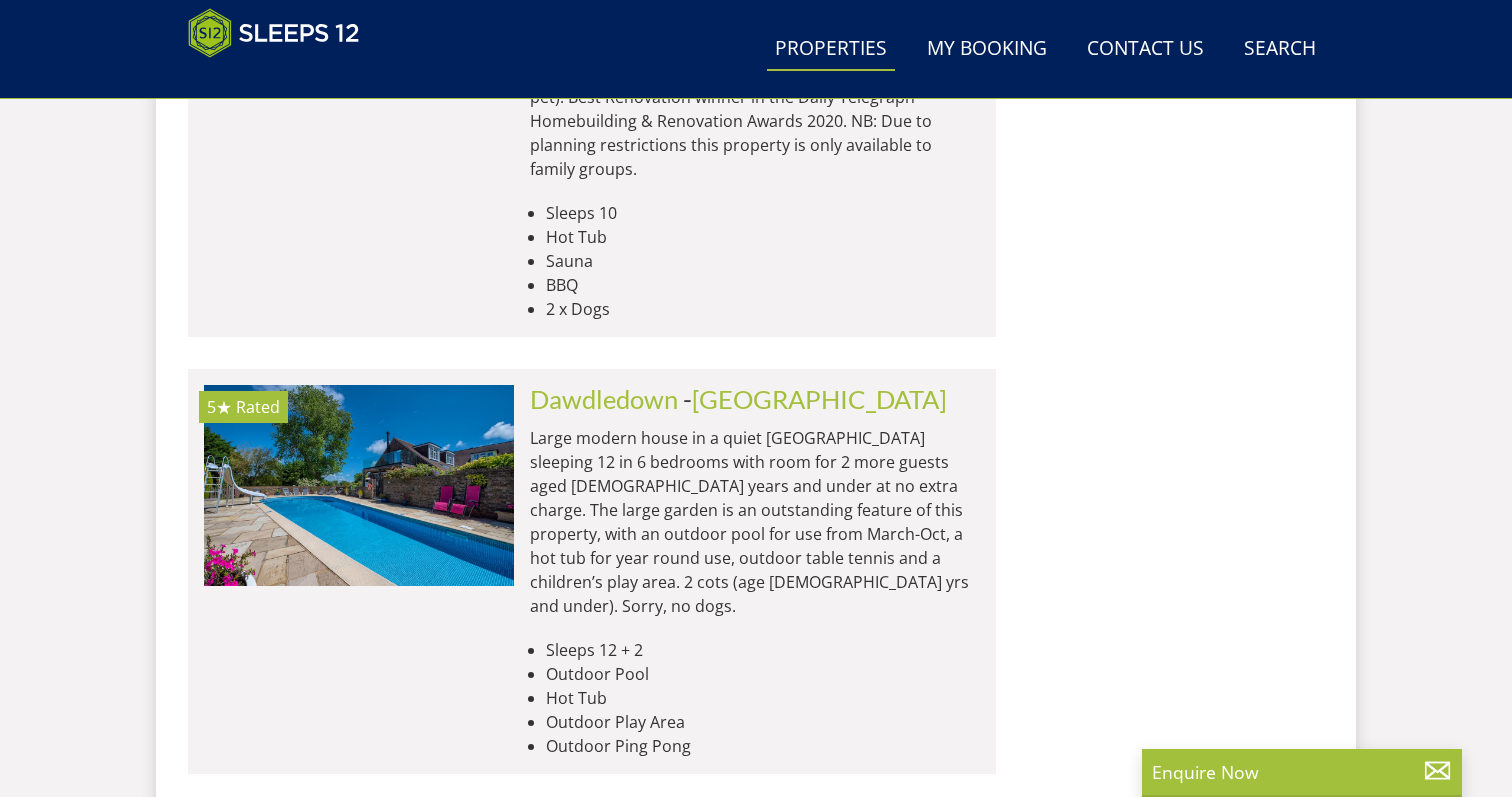 scroll, scrollTop: 16496, scrollLeft: 0, axis: vertical 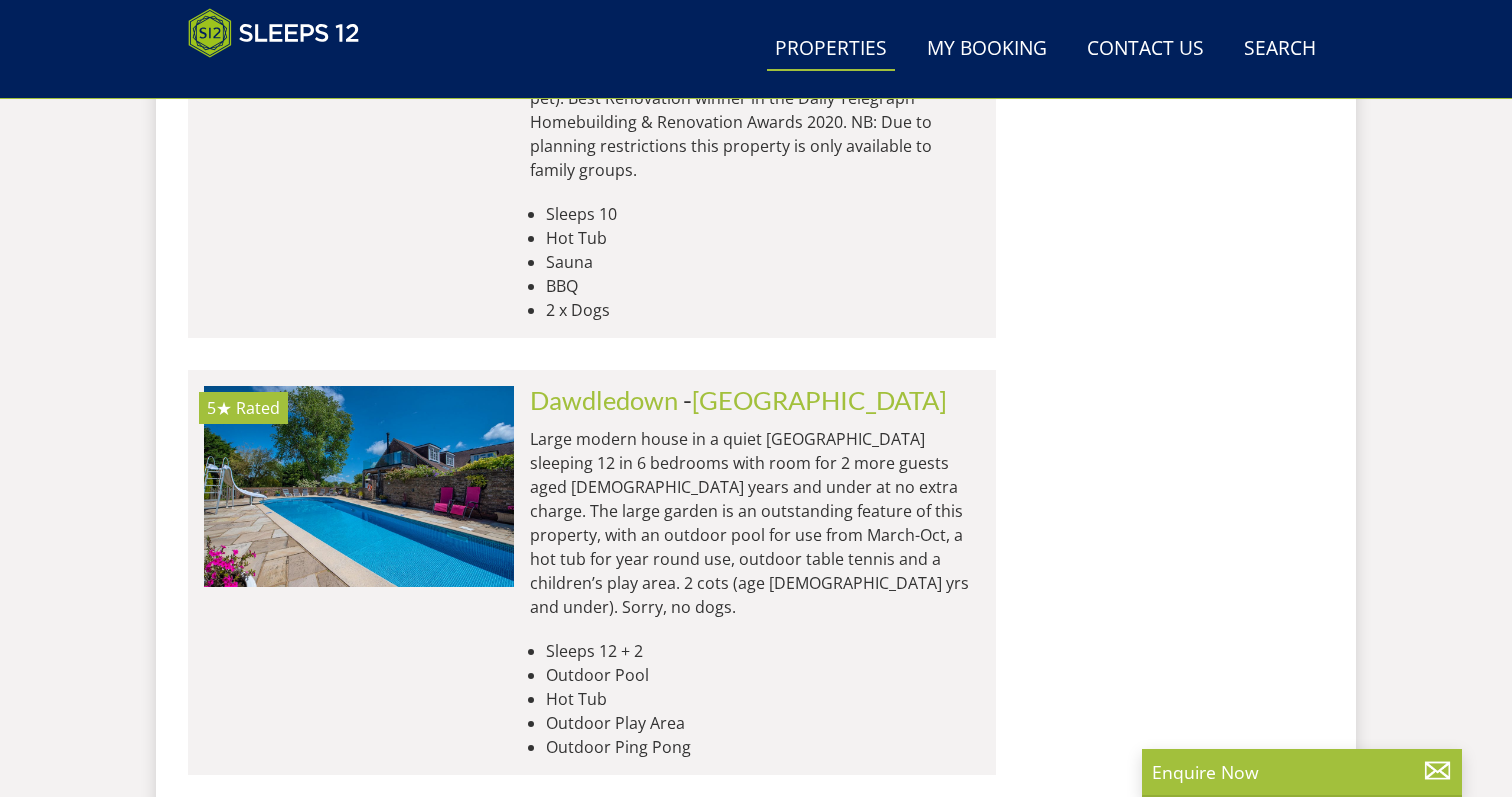 click on "Load More" at bounding box center (592, 1629) 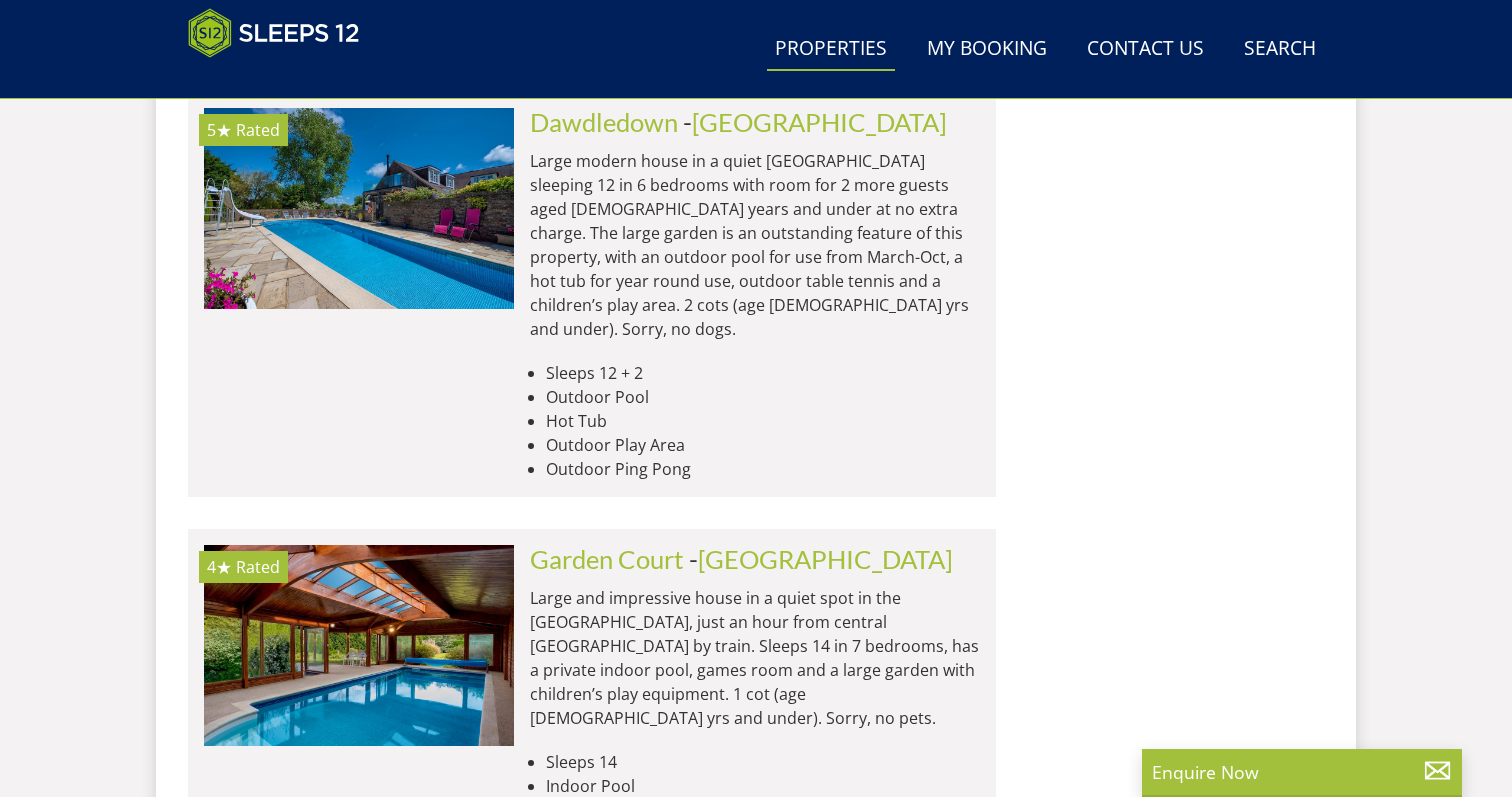 scroll, scrollTop: 16766, scrollLeft: 0, axis: vertical 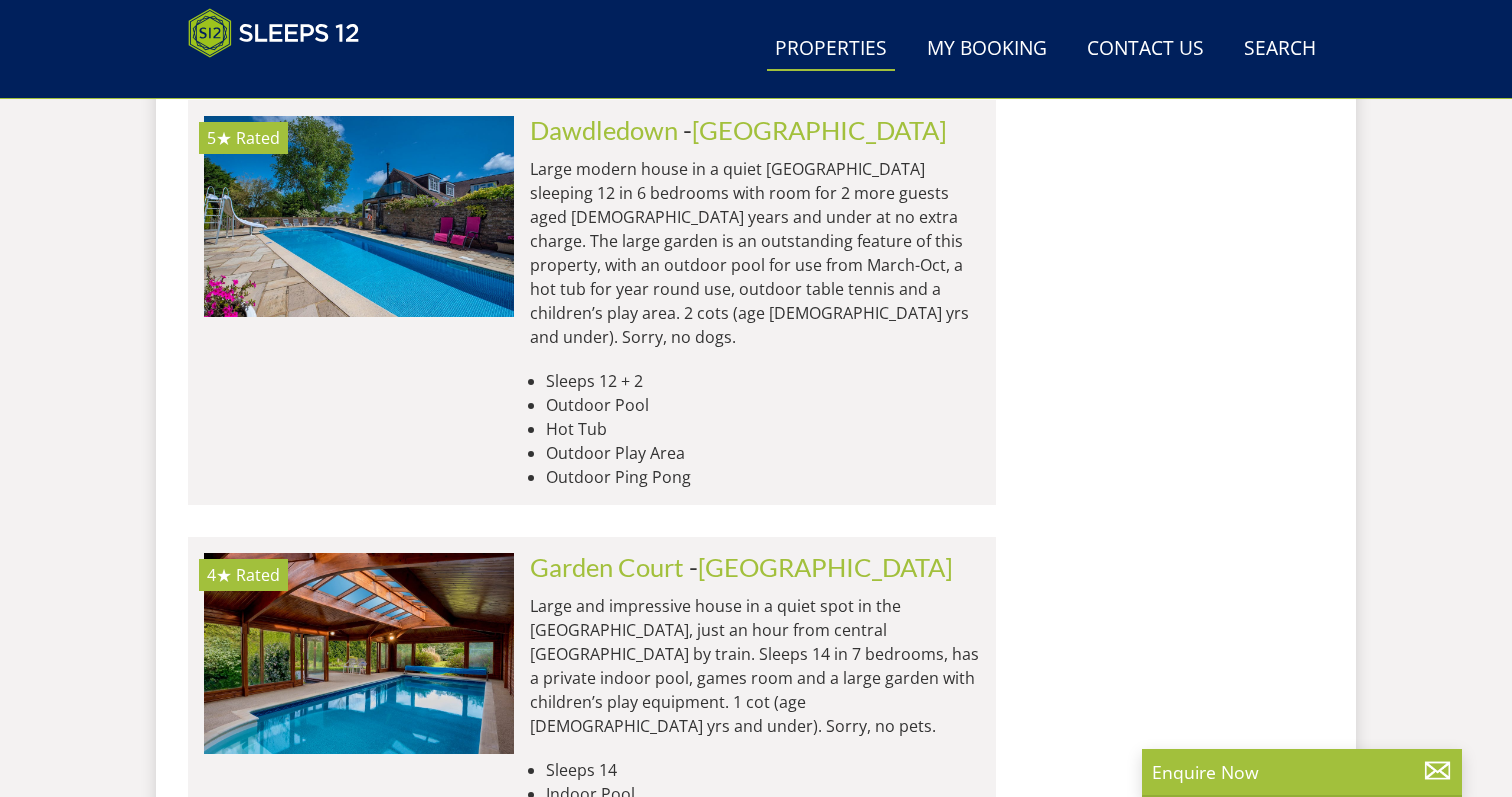 click on "[GEOGRAPHIC_DATA]" at bounding box center [752, 1369] 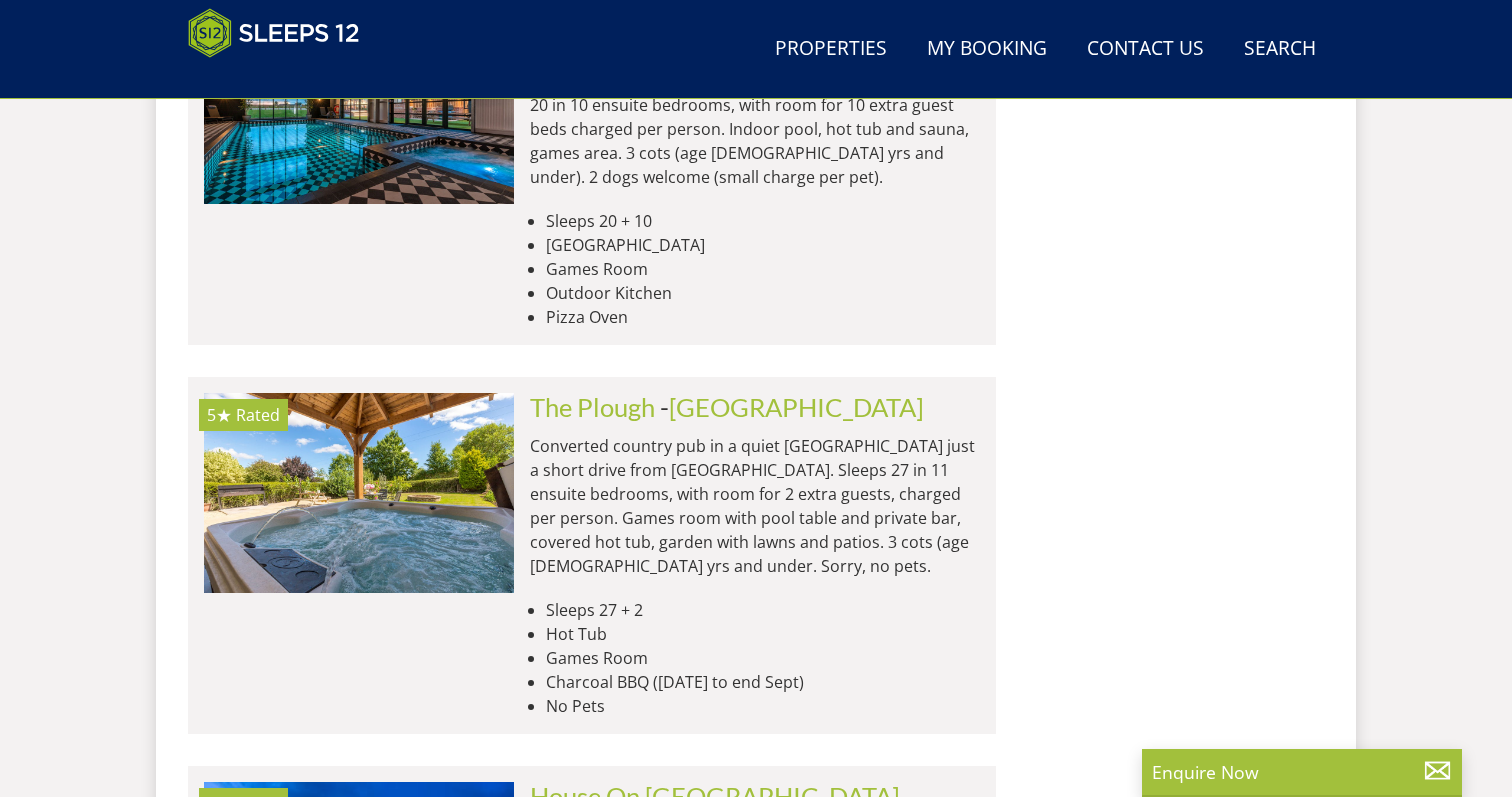 scroll, scrollTop: 3597, scrollLeft: 0, axis: vertical 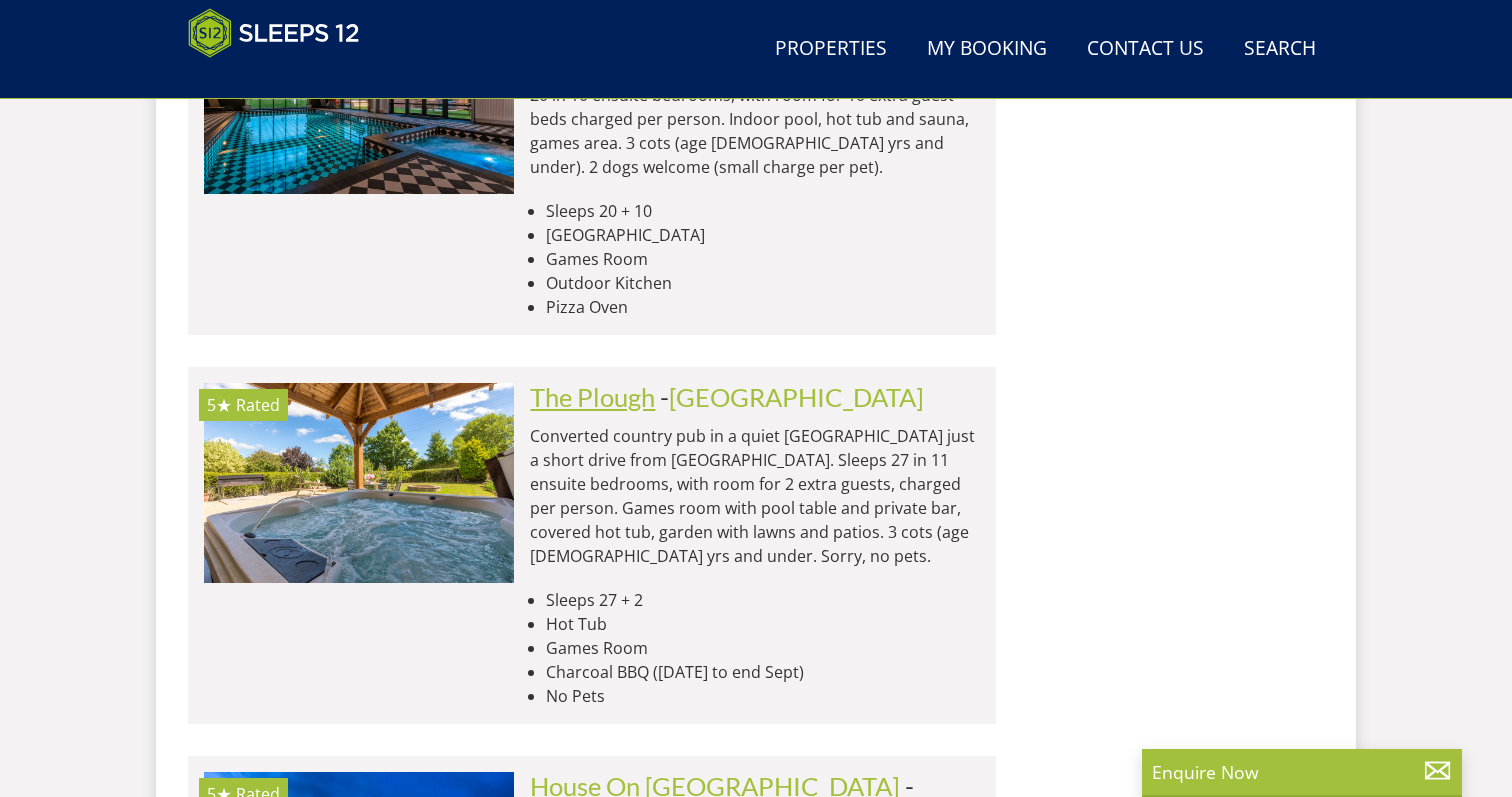 click on "The Plough" at bounding box center [592, 397] 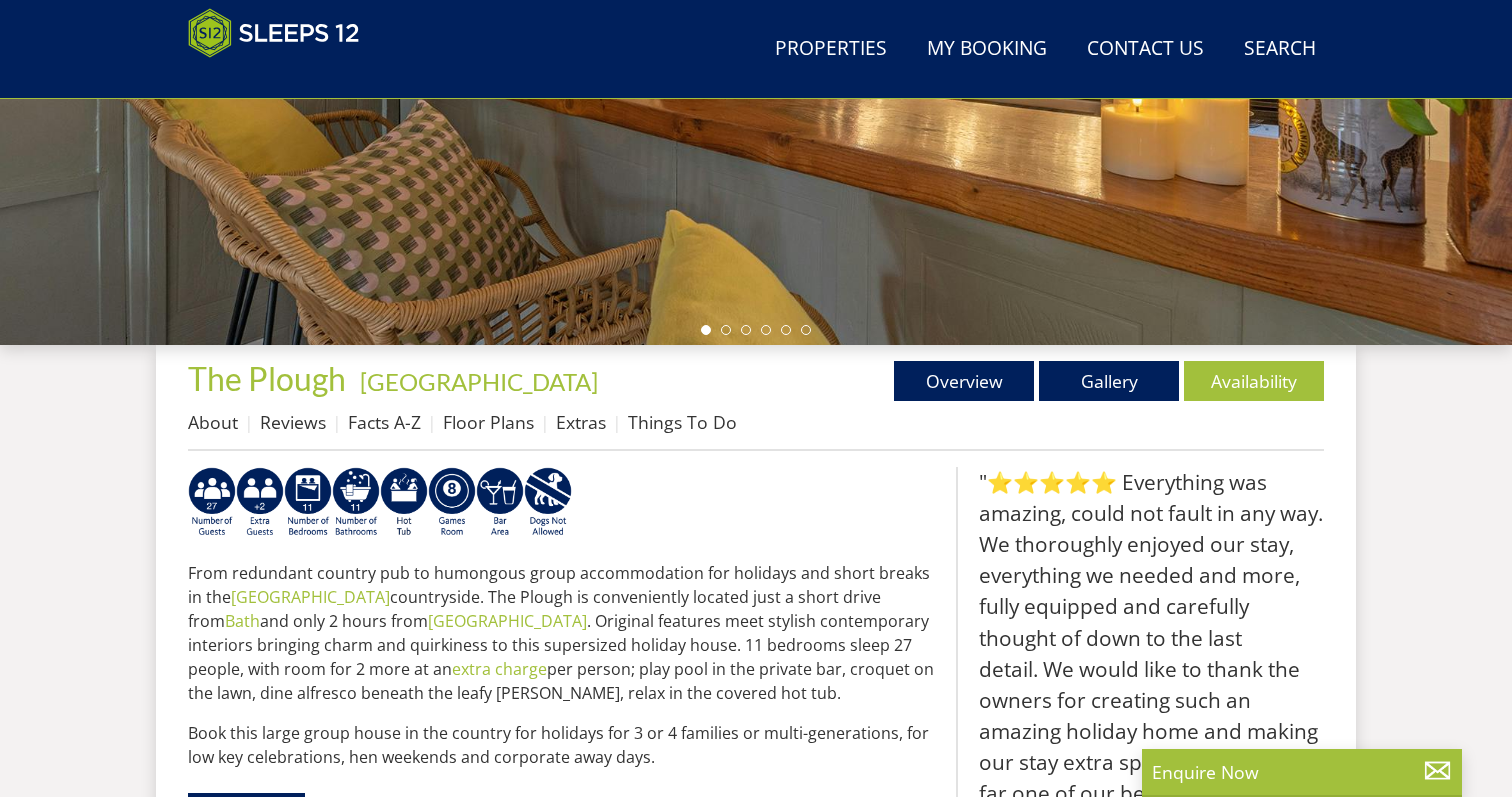 scroll, scrollTop: 499, scrollLeft: 0, axis: vertical 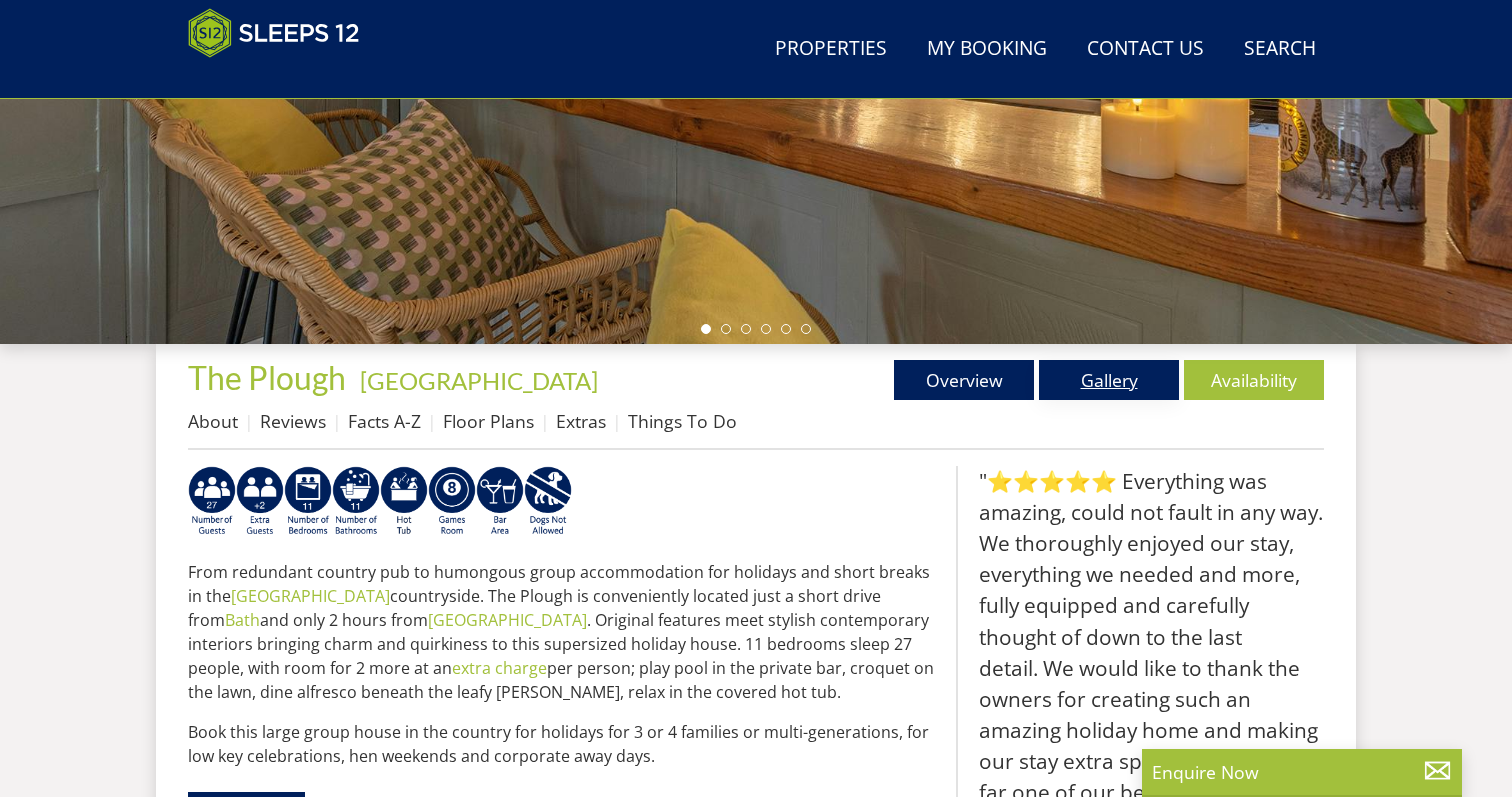 click on "Gallery" at bounding box center [1109, 380] 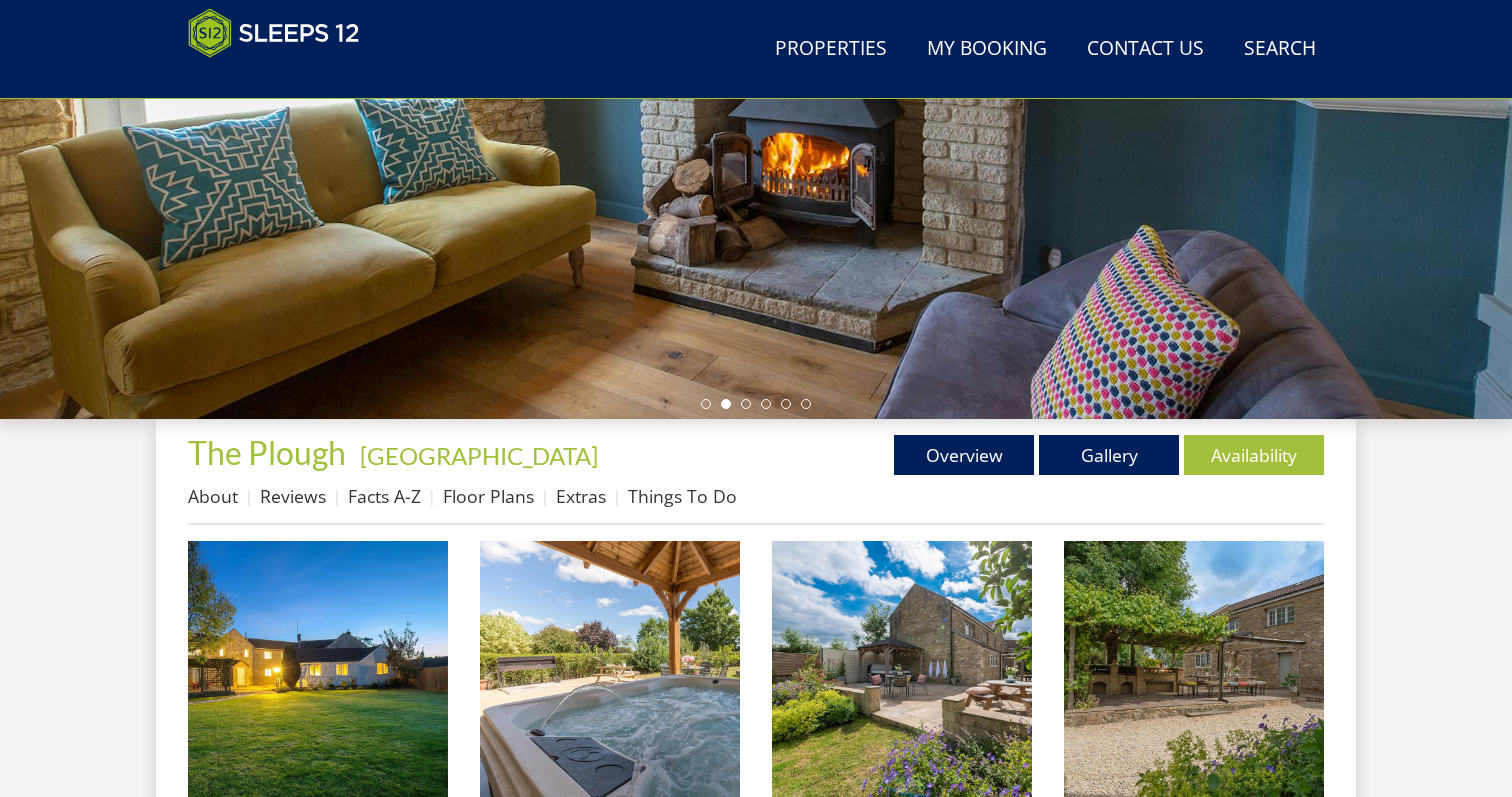 scroll, scrollTop: 0, scrollLeft: 0, axis: both 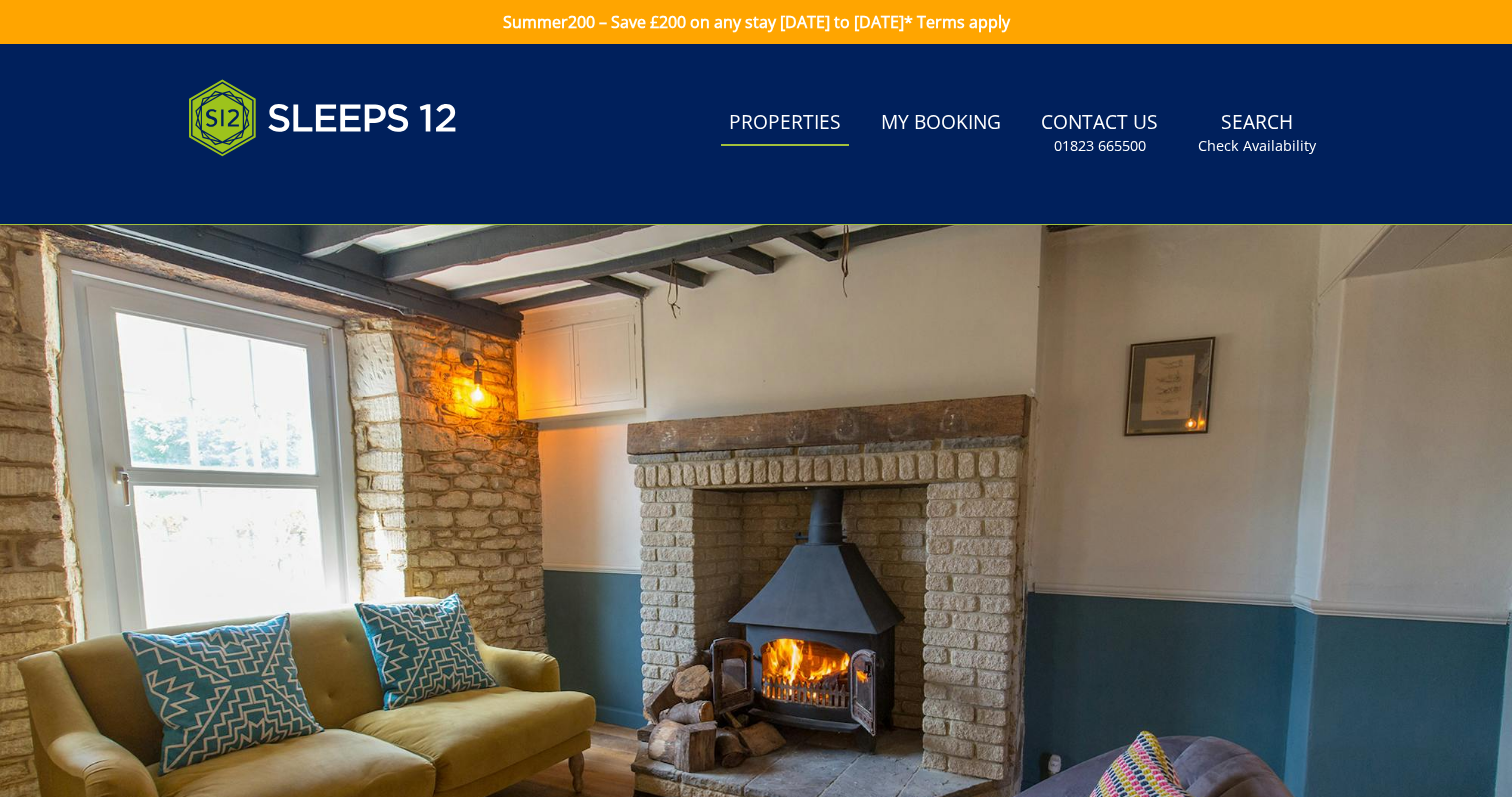 click on "Properties" at bounding box center [785, 123] 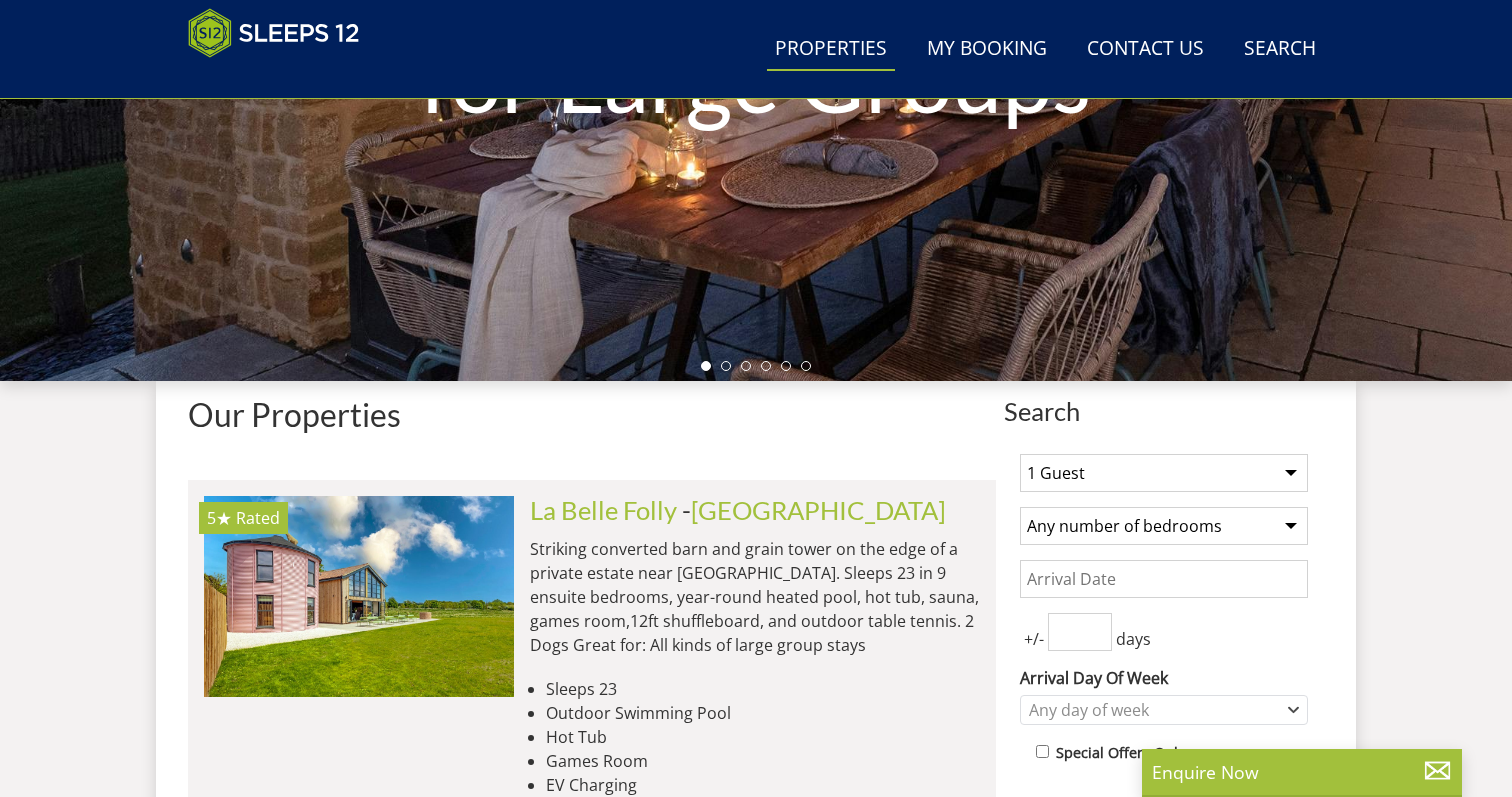 scroll, scrollTop: 547, scrollLeft: 0, axis: vertical 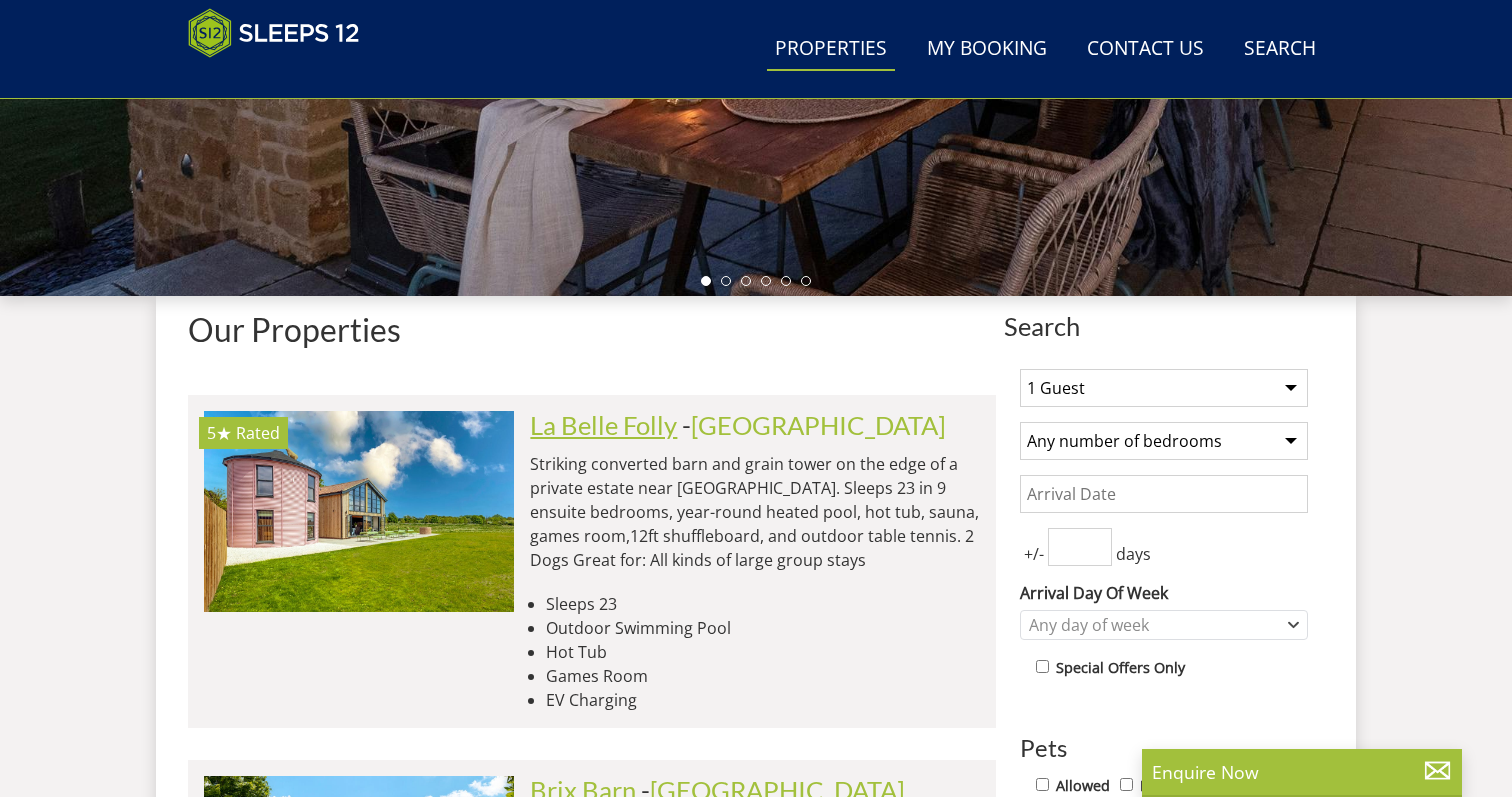 click on "La Belle Folly" at bounding box center [603, 425] 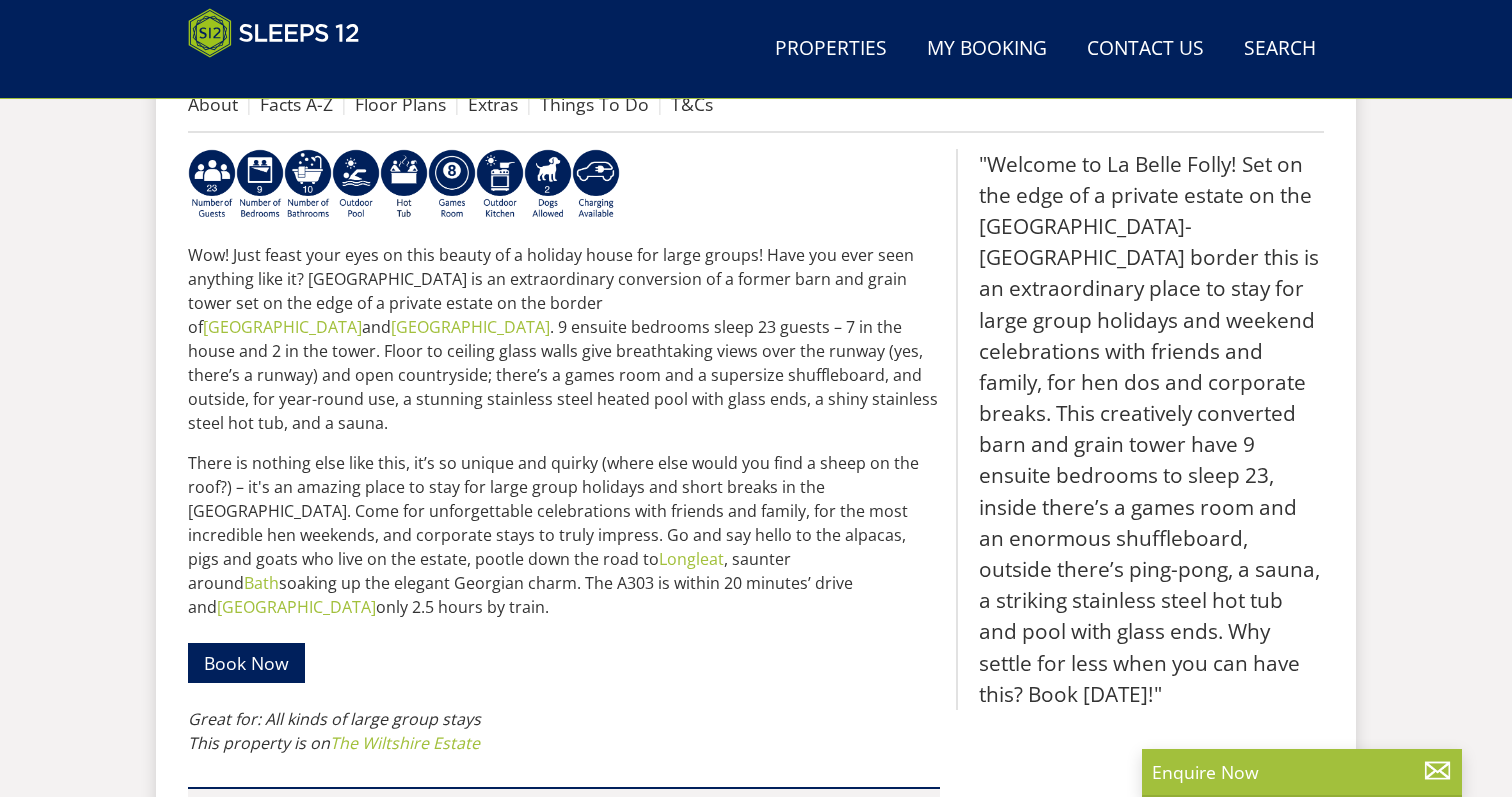 scroll, scrollTop: 386, scrollLeft: 0, axis: vertical 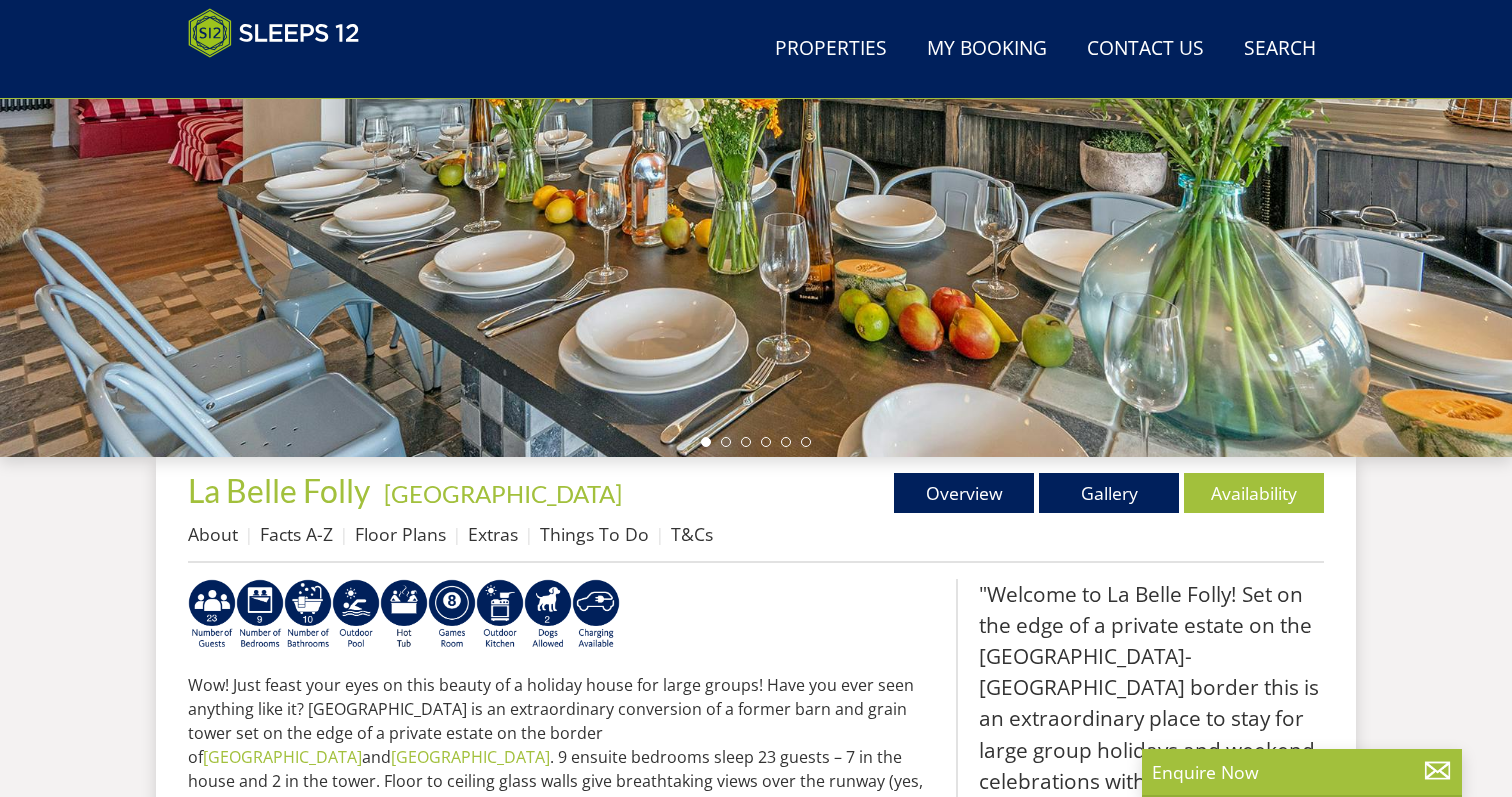 click on "About
Facts A-Z
Floor Plans
Extras
Things To Do
T&Cs" at bounding box center [756, 539] 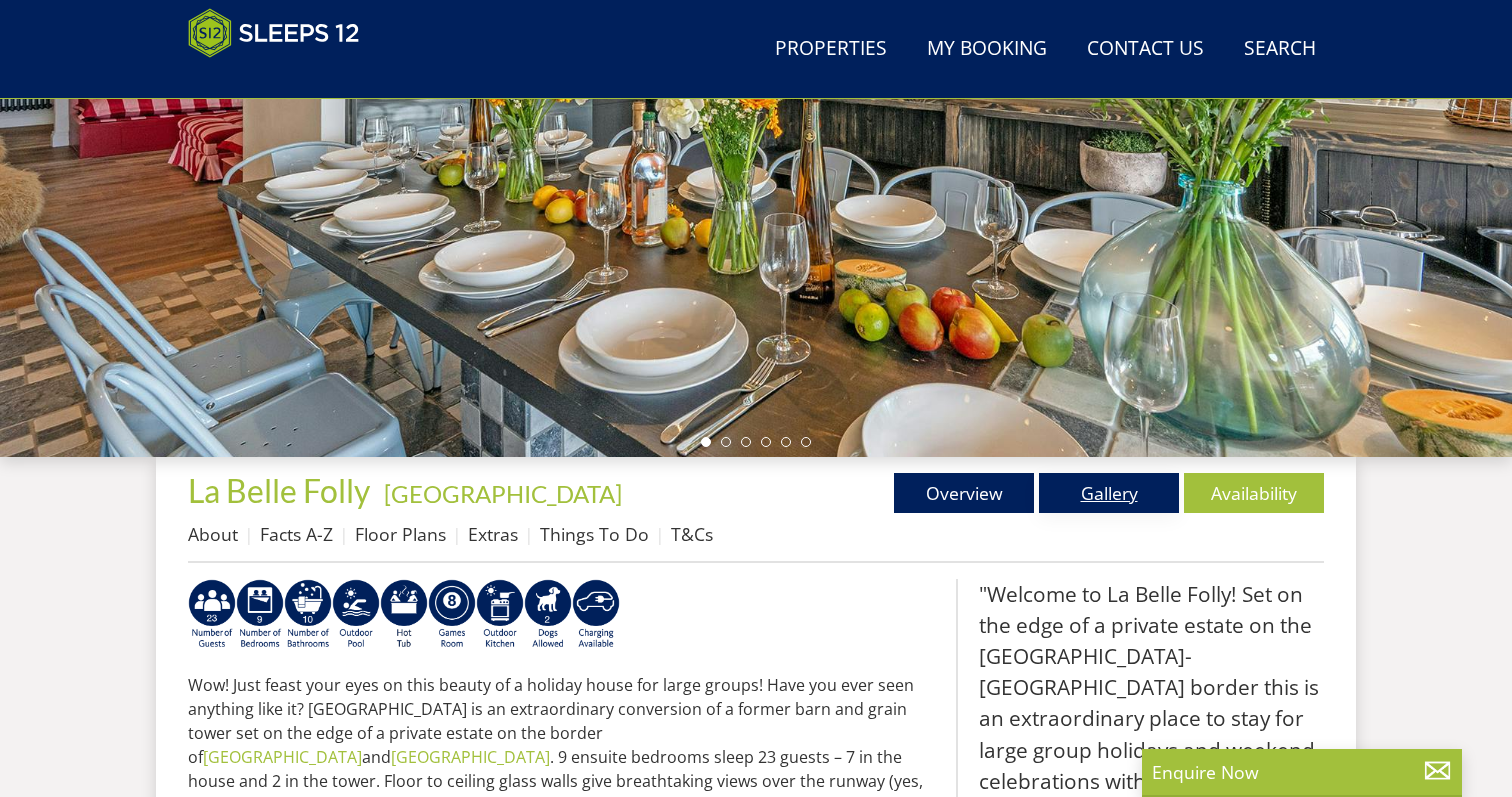 click on "Gallery" at bounding box center (1109, 493) 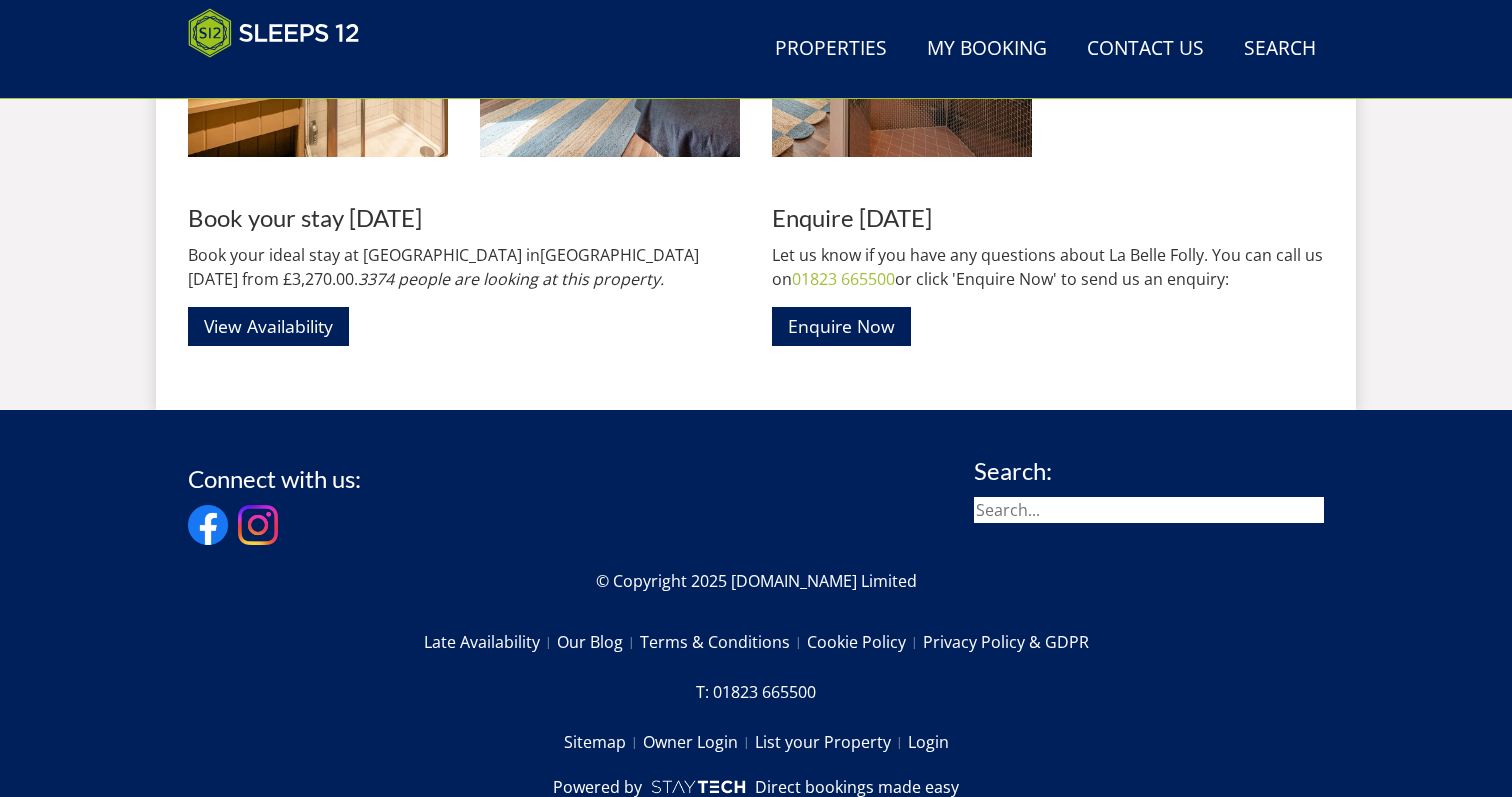 scroll, scrollTop: 3989, scrollLeft: 0, axis: vertical 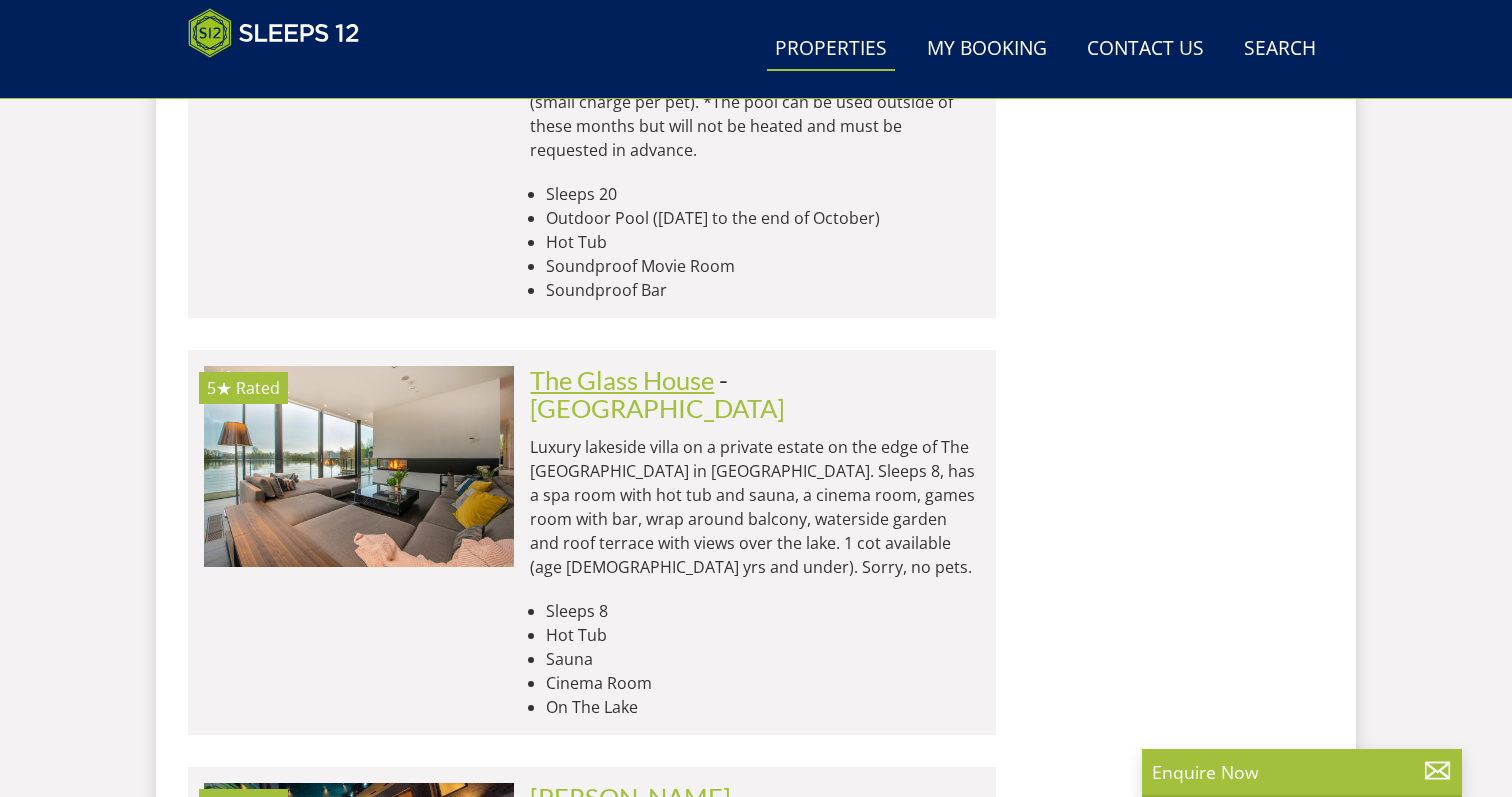 click on "The Glass House" at bounding box center (622, 380) 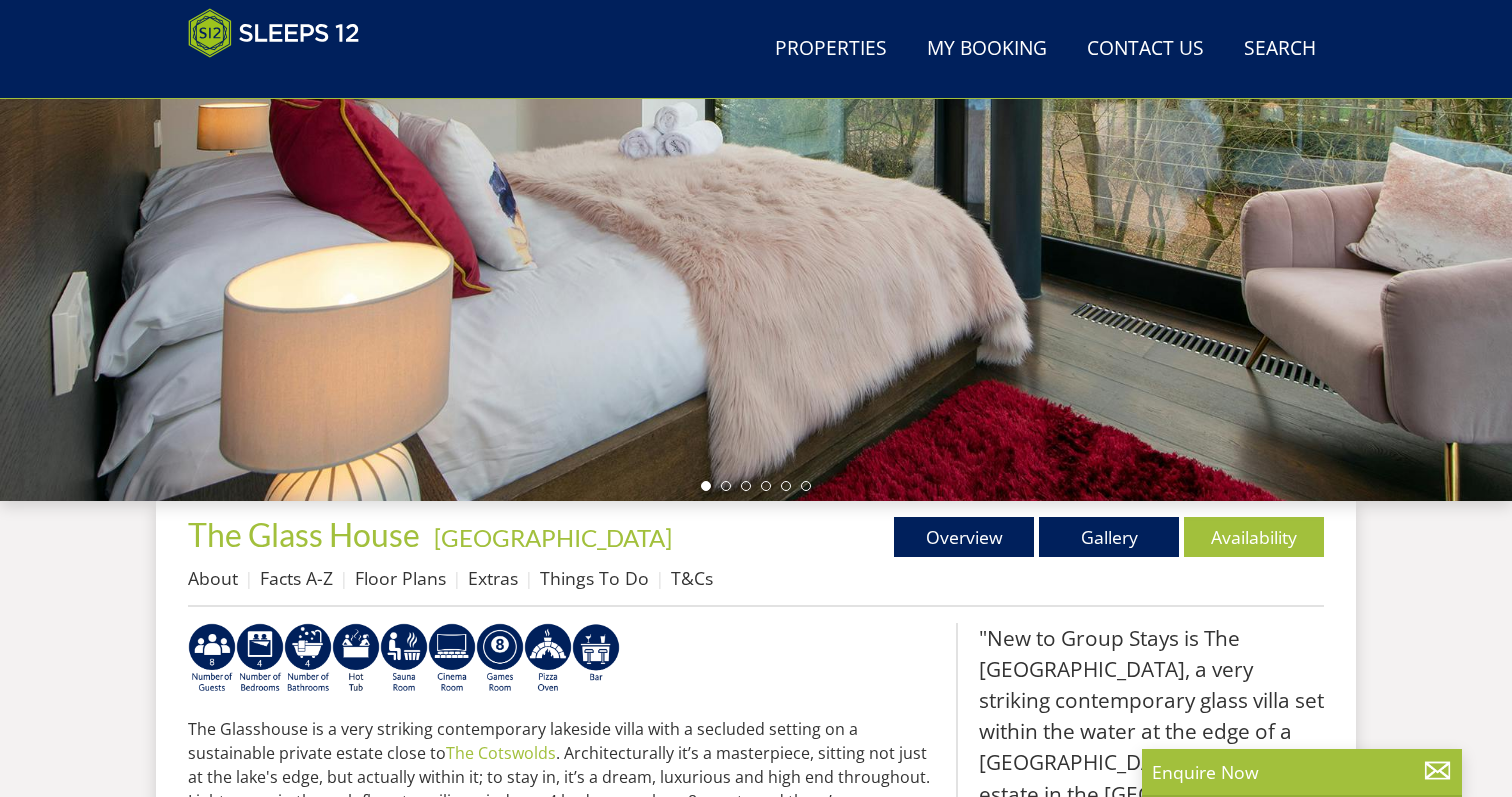 scroll, scrollTop: 354, scrollLeft: 0, axis: vertical 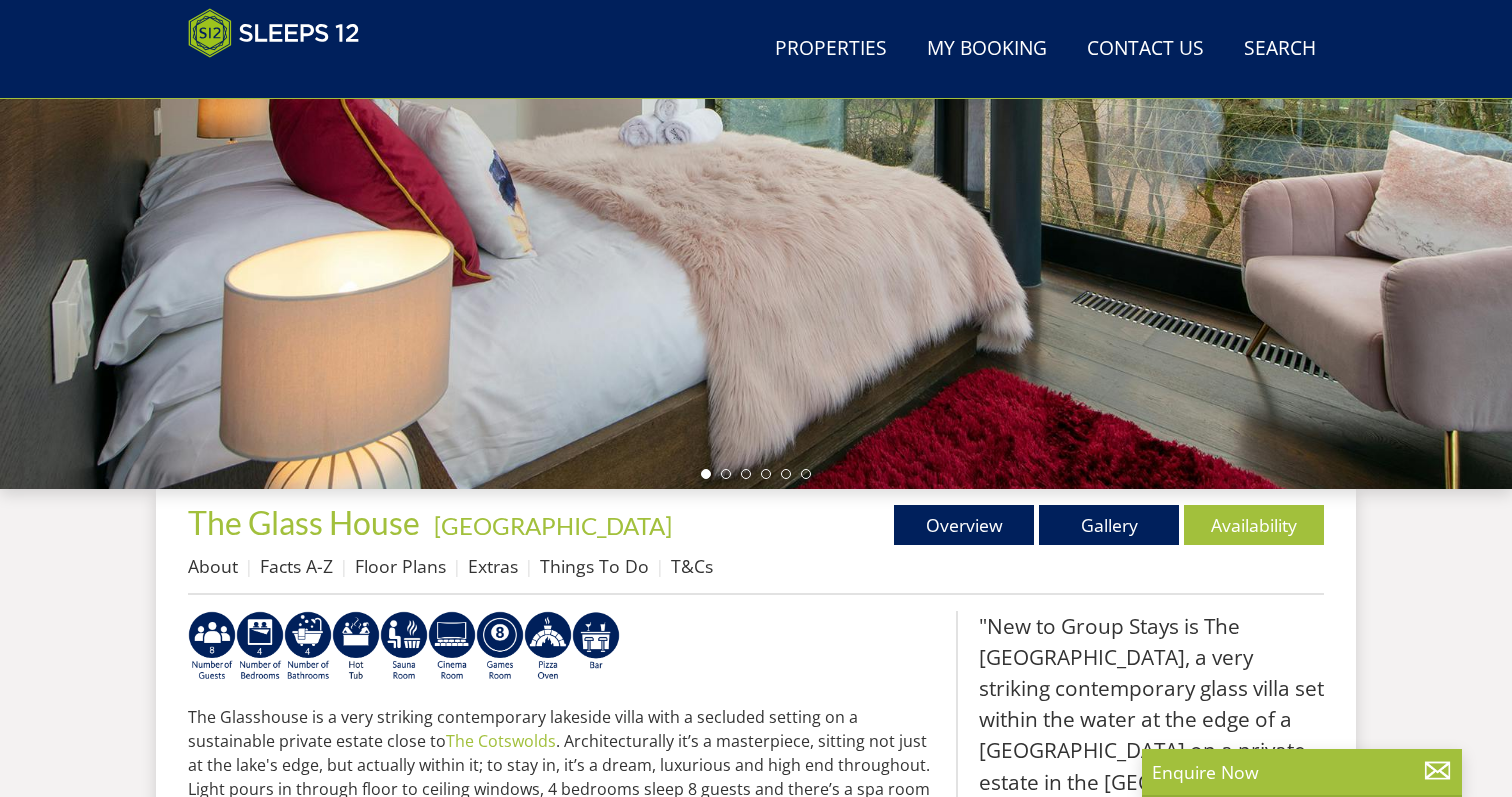 click on "About
Facts A-Z
Floor Plans
Extras
Things To Do
T&Cs" at bounding box center (756, 571) 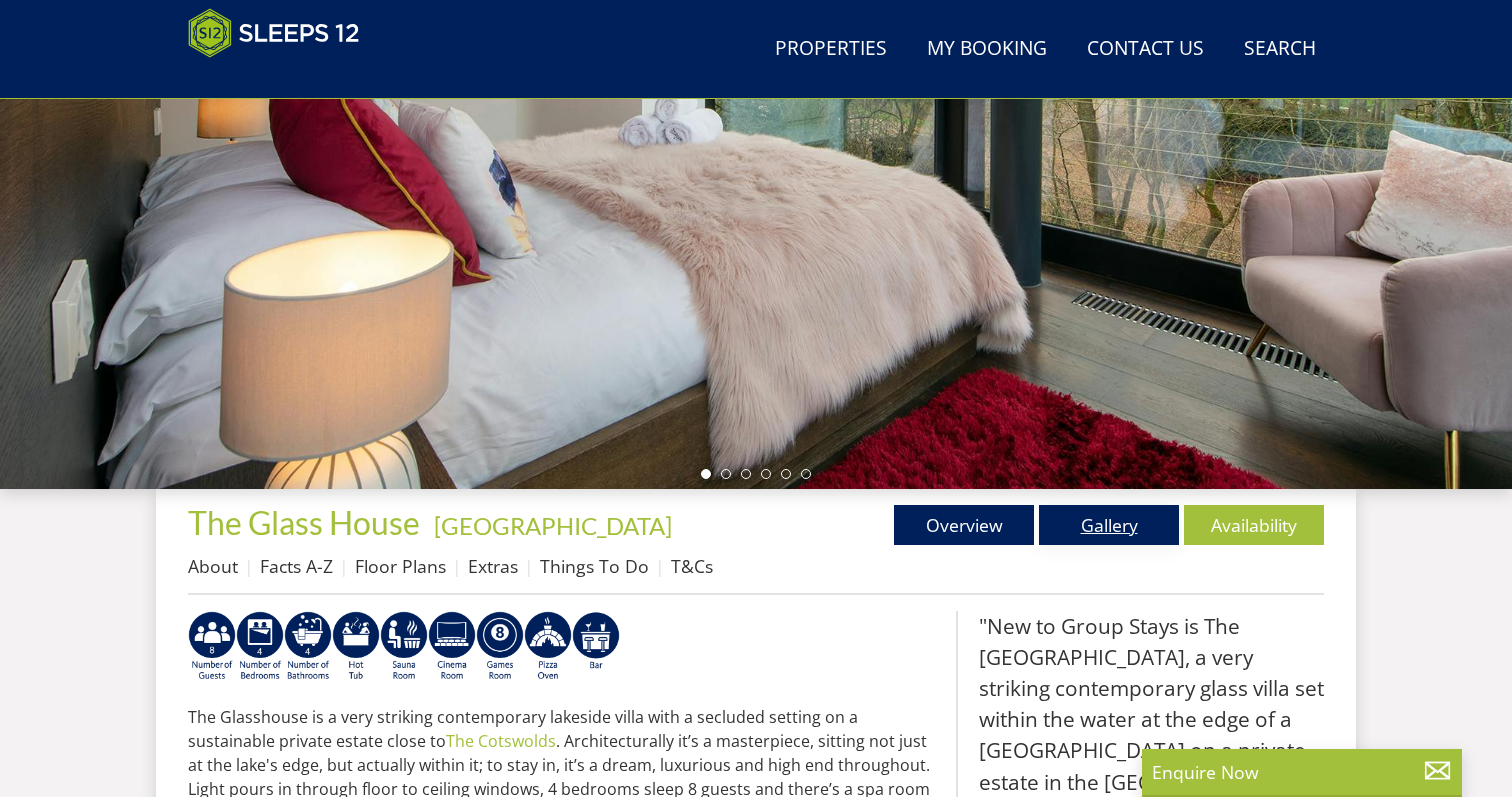 click on "Gallery" at bounding box center [1109, 525] 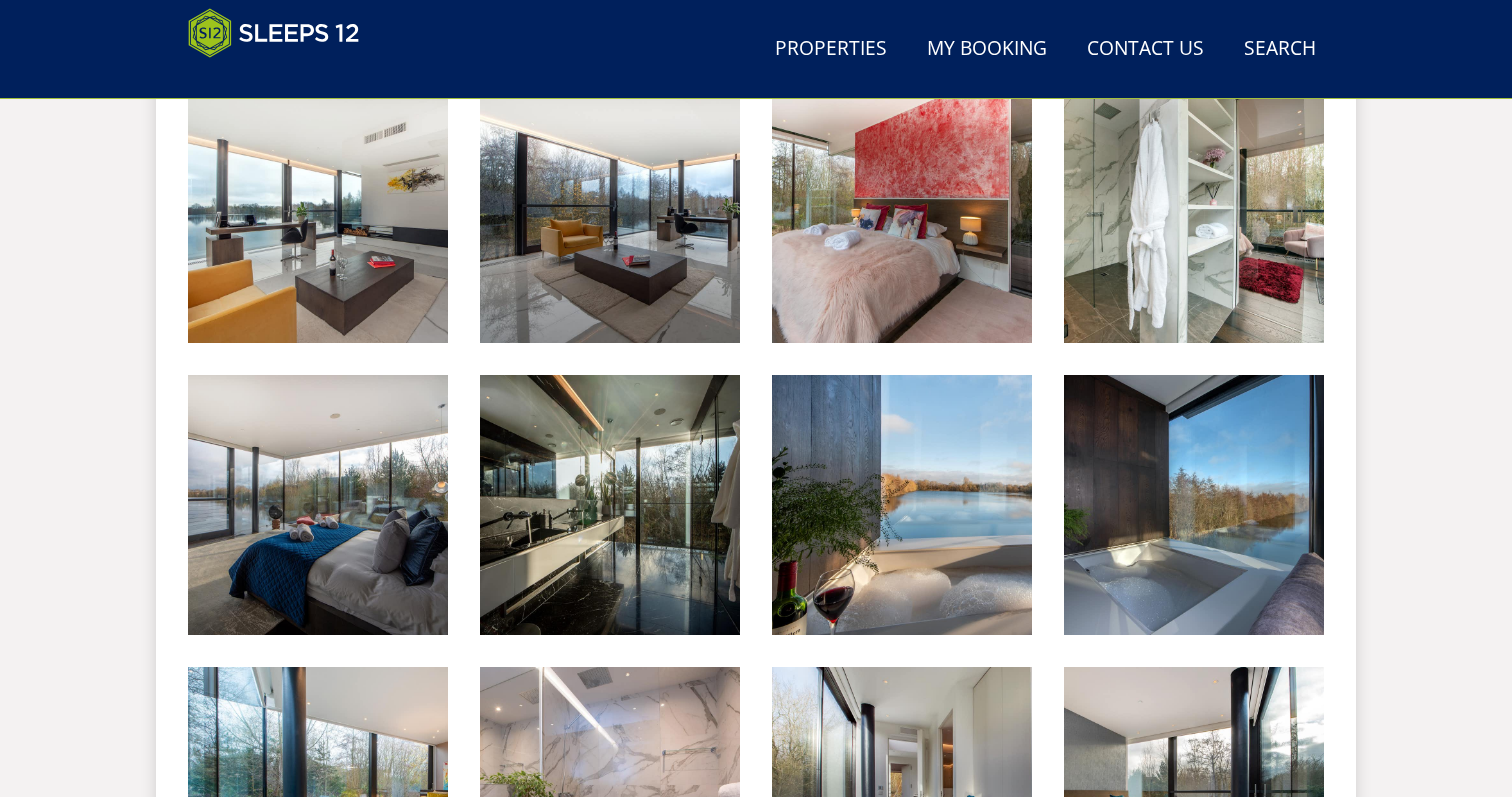 scroll, scrollTop: 2927, scrollLeft: 0, axis: vertical 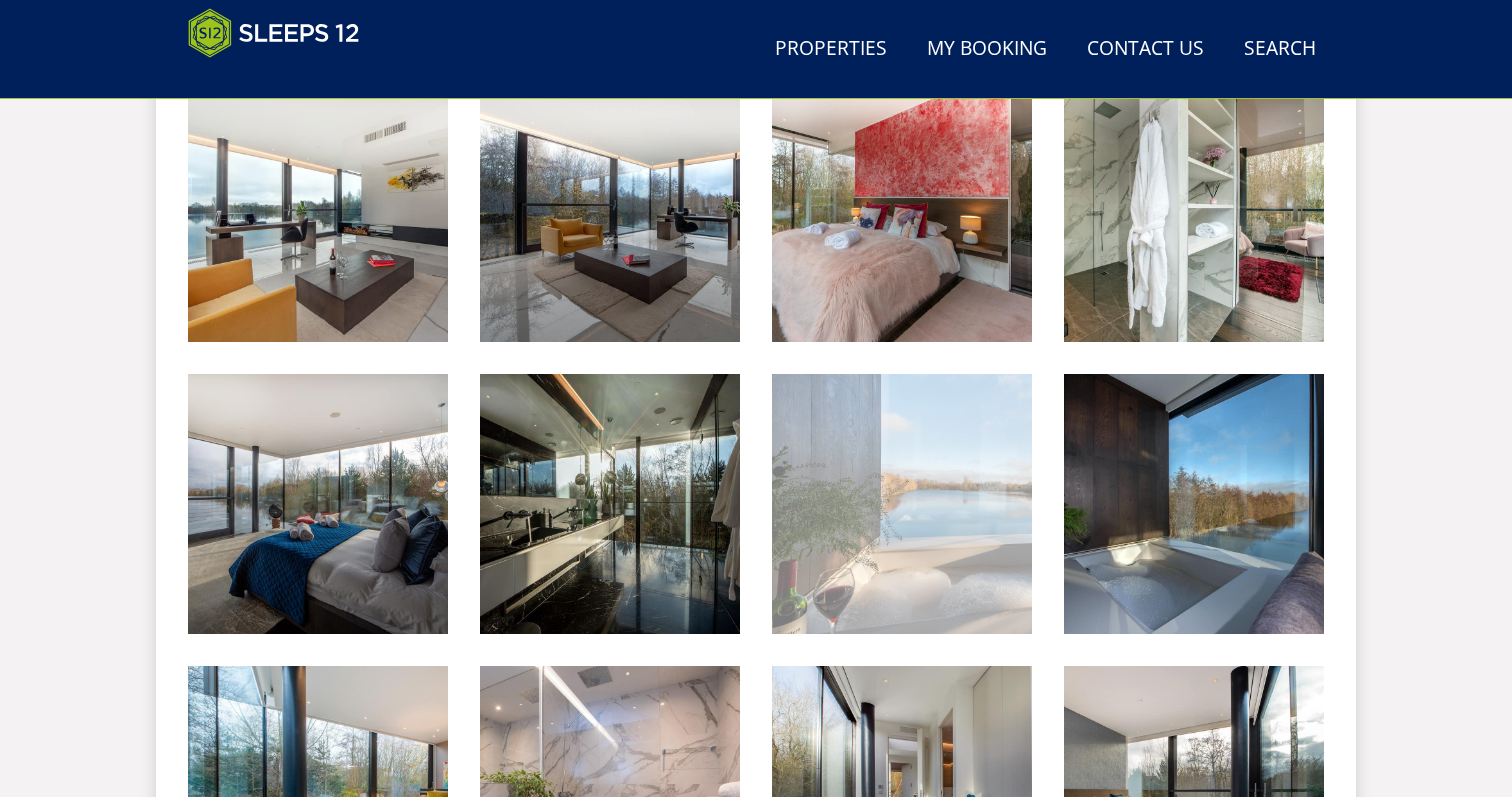 click at bounding box center (902, 504) 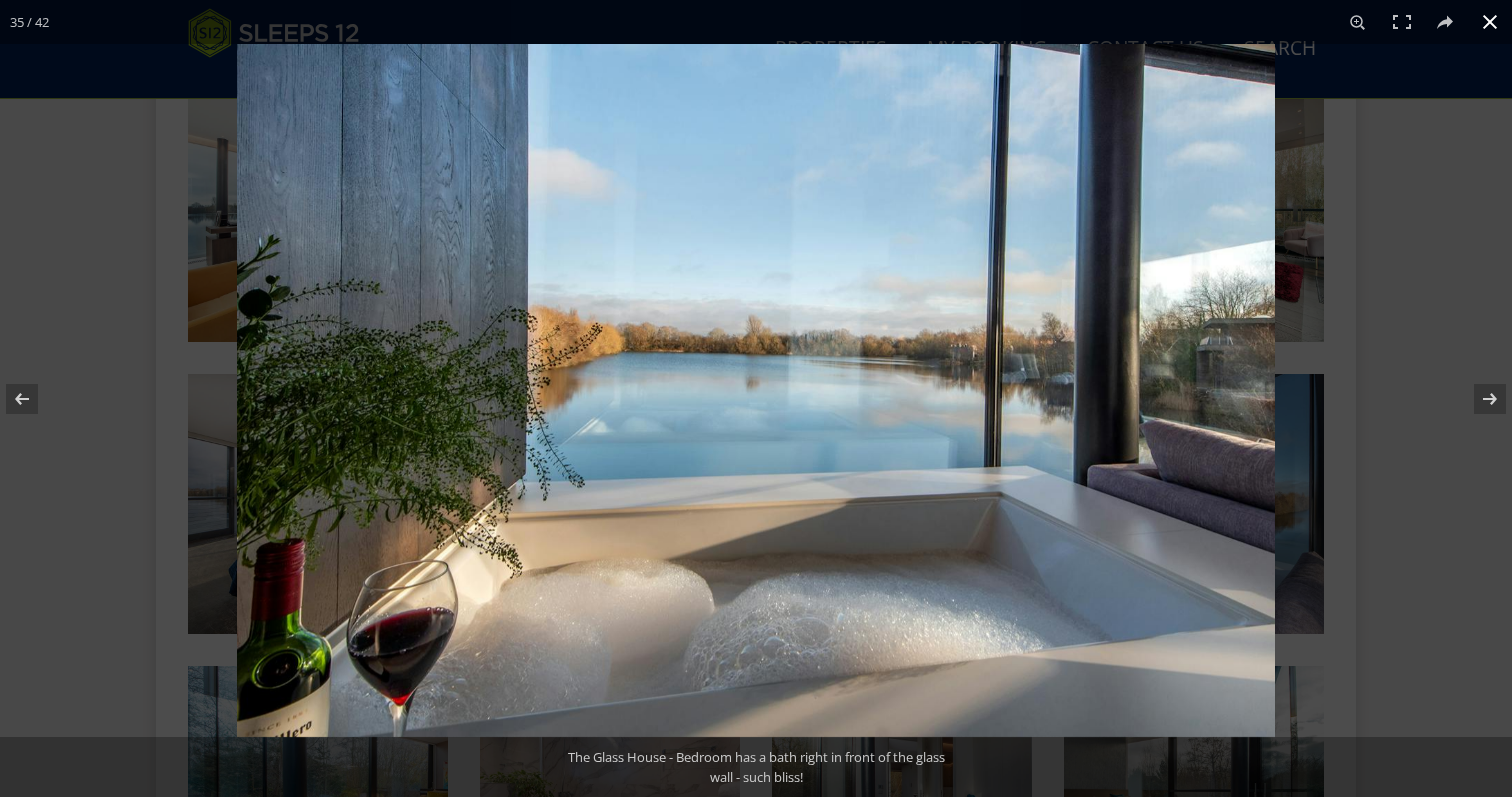 click at bounding box center (1490, 22) 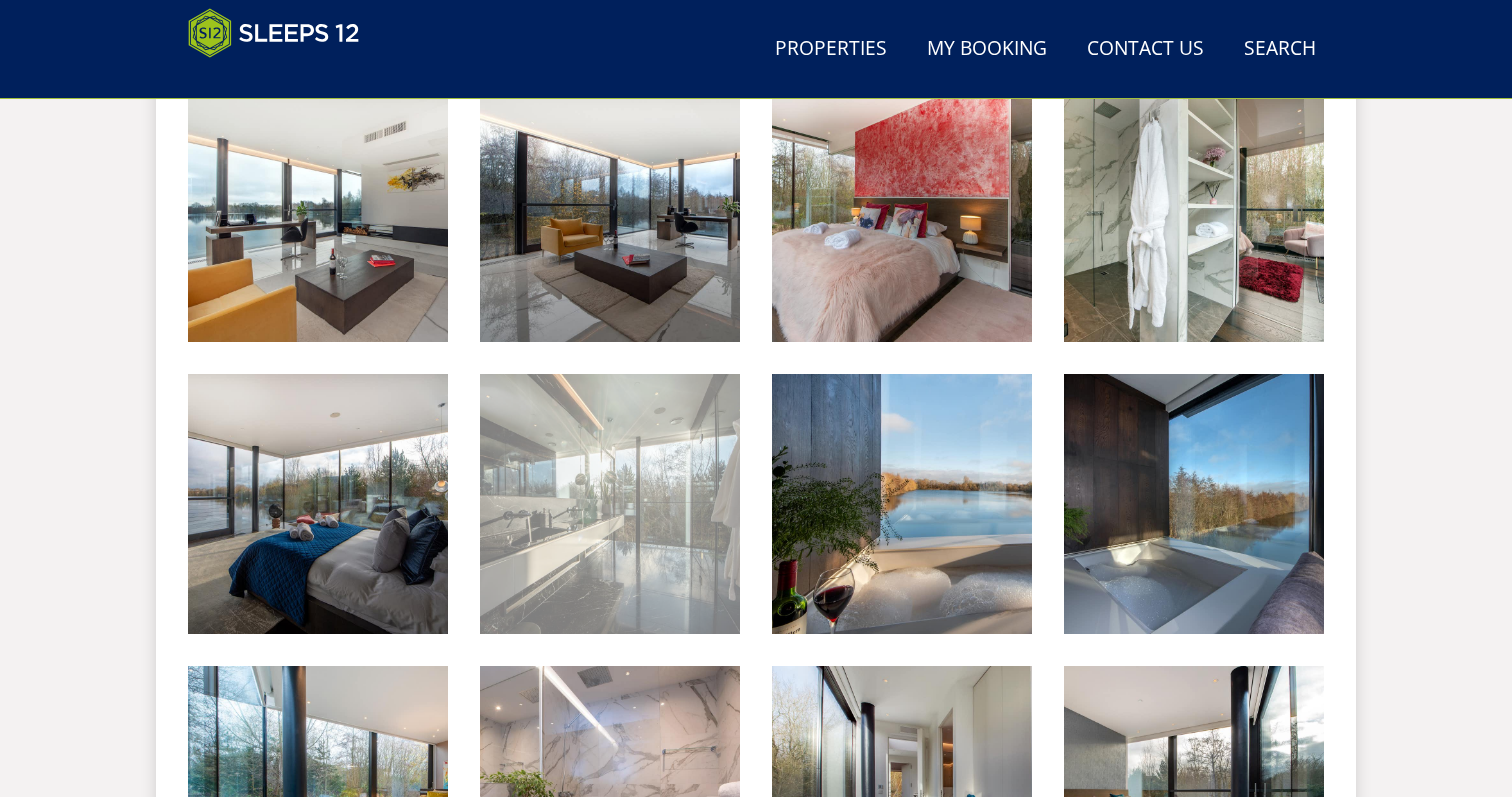 click at bounding box center [610, 504] 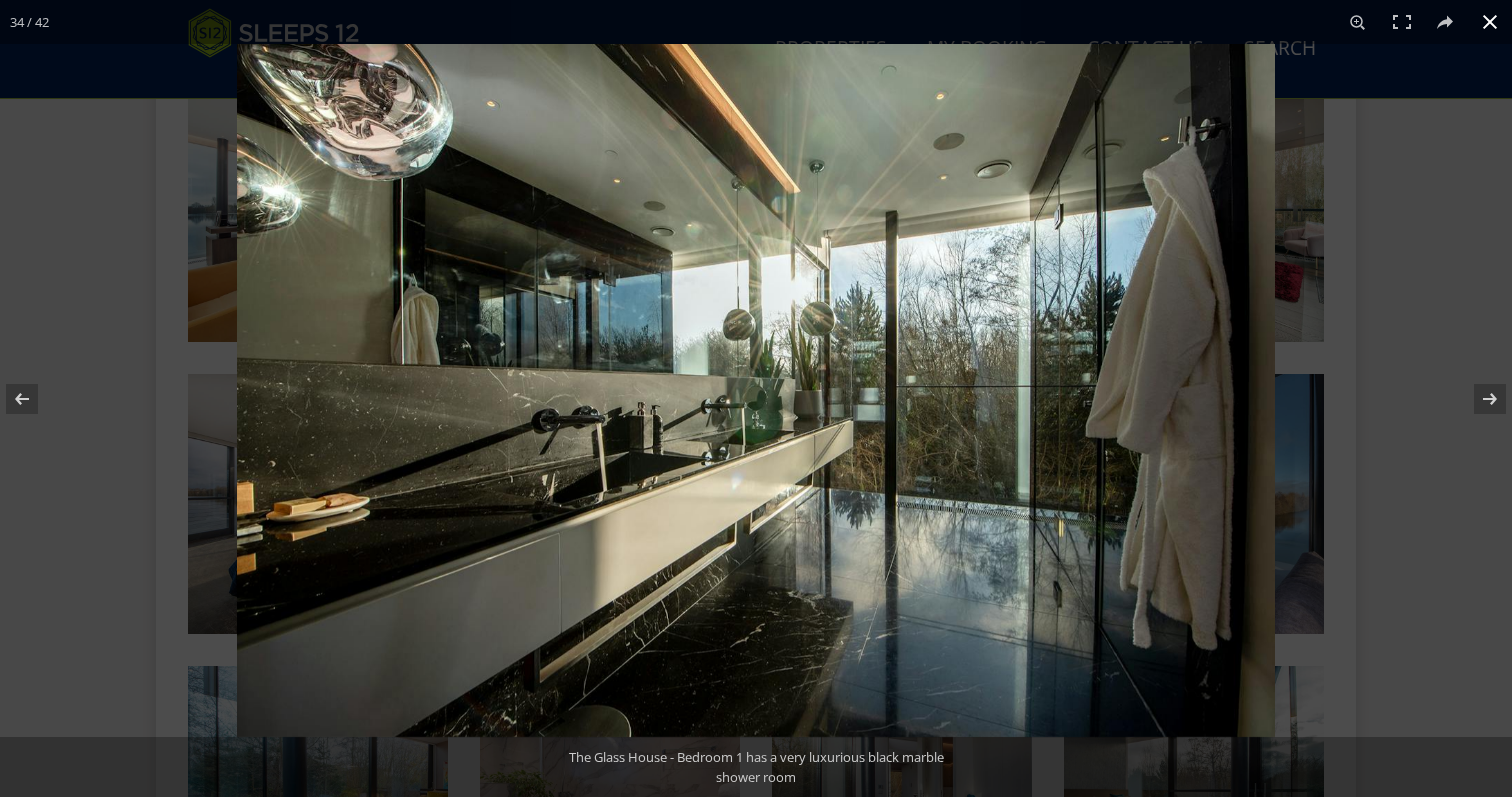 click at bounding box center (1490, 22) 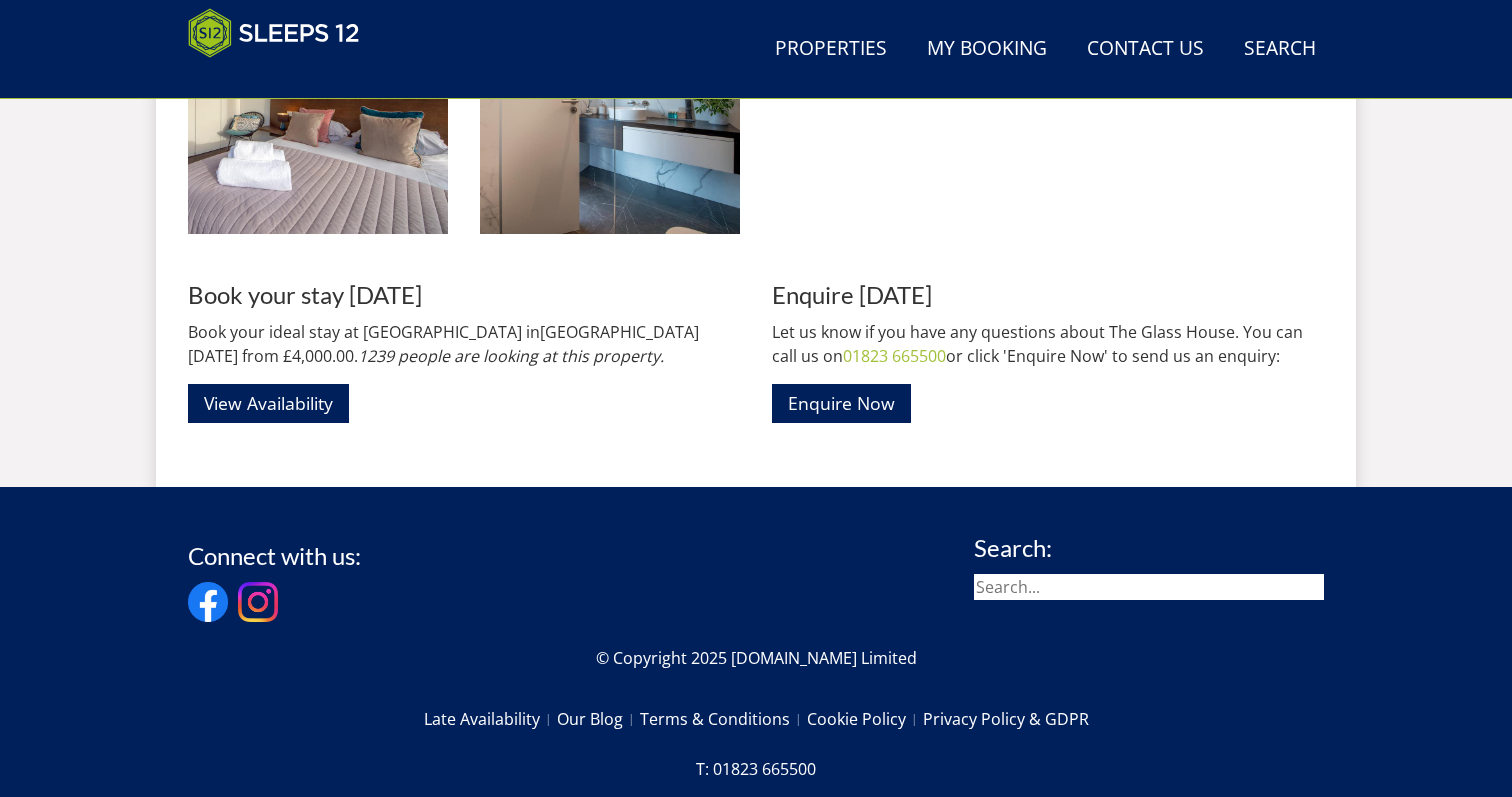 scroll, scrollTop: 3898, scrollLeft: 0, axis: vertical 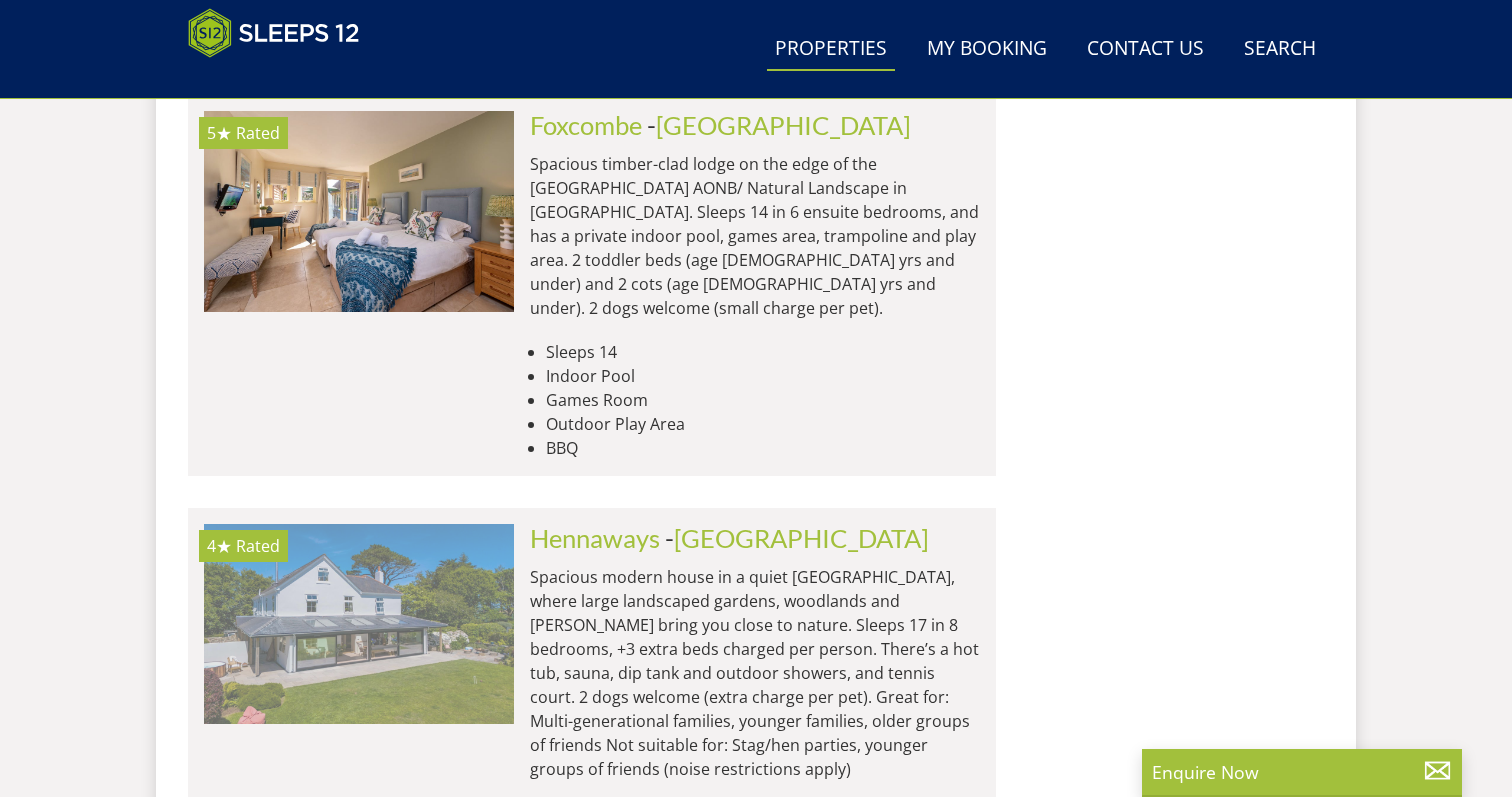 click at bounding box center [359, 624] 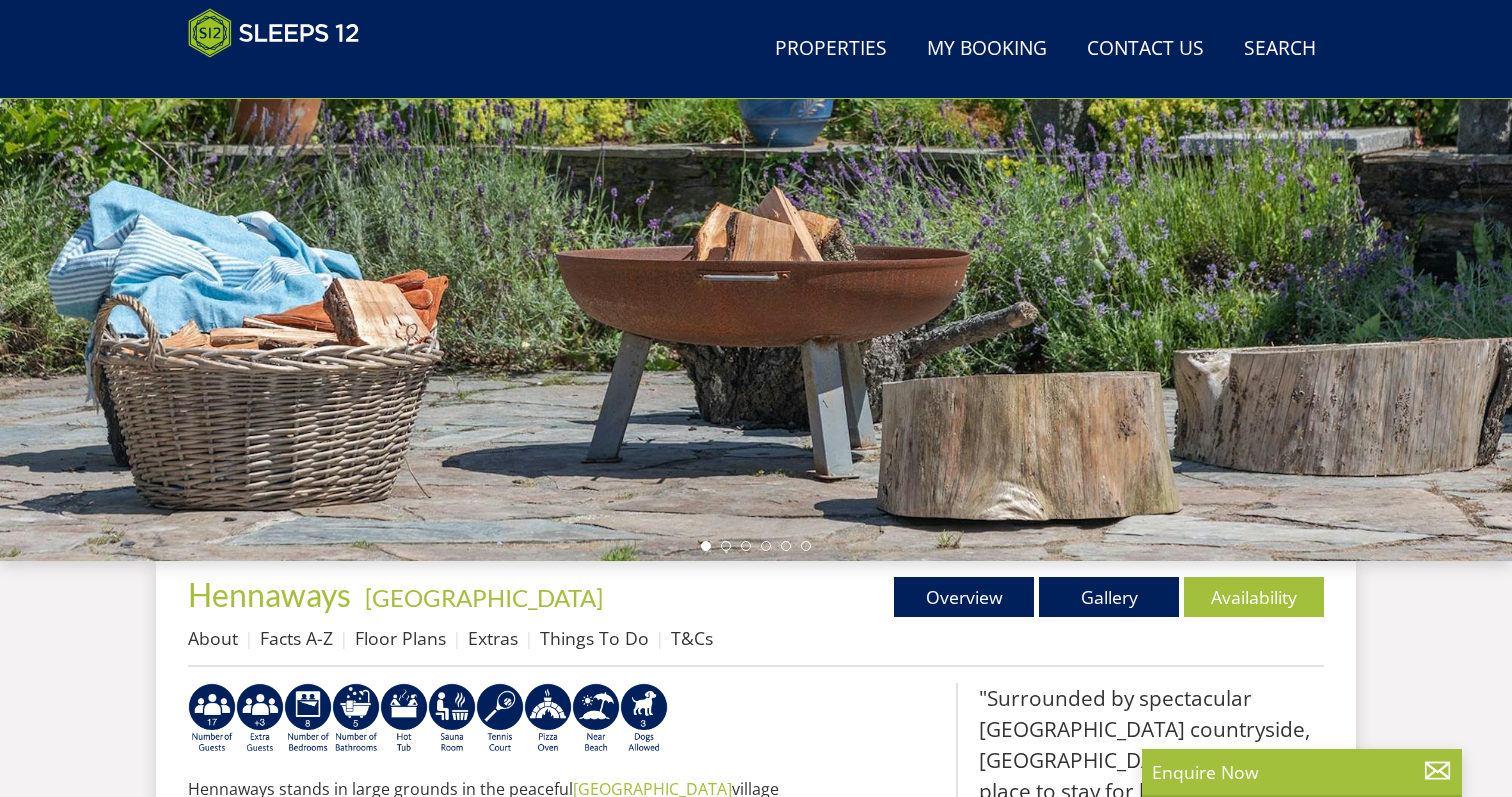 scroll, scrollTop: 284, scrollLeft: 0, axis: vertical 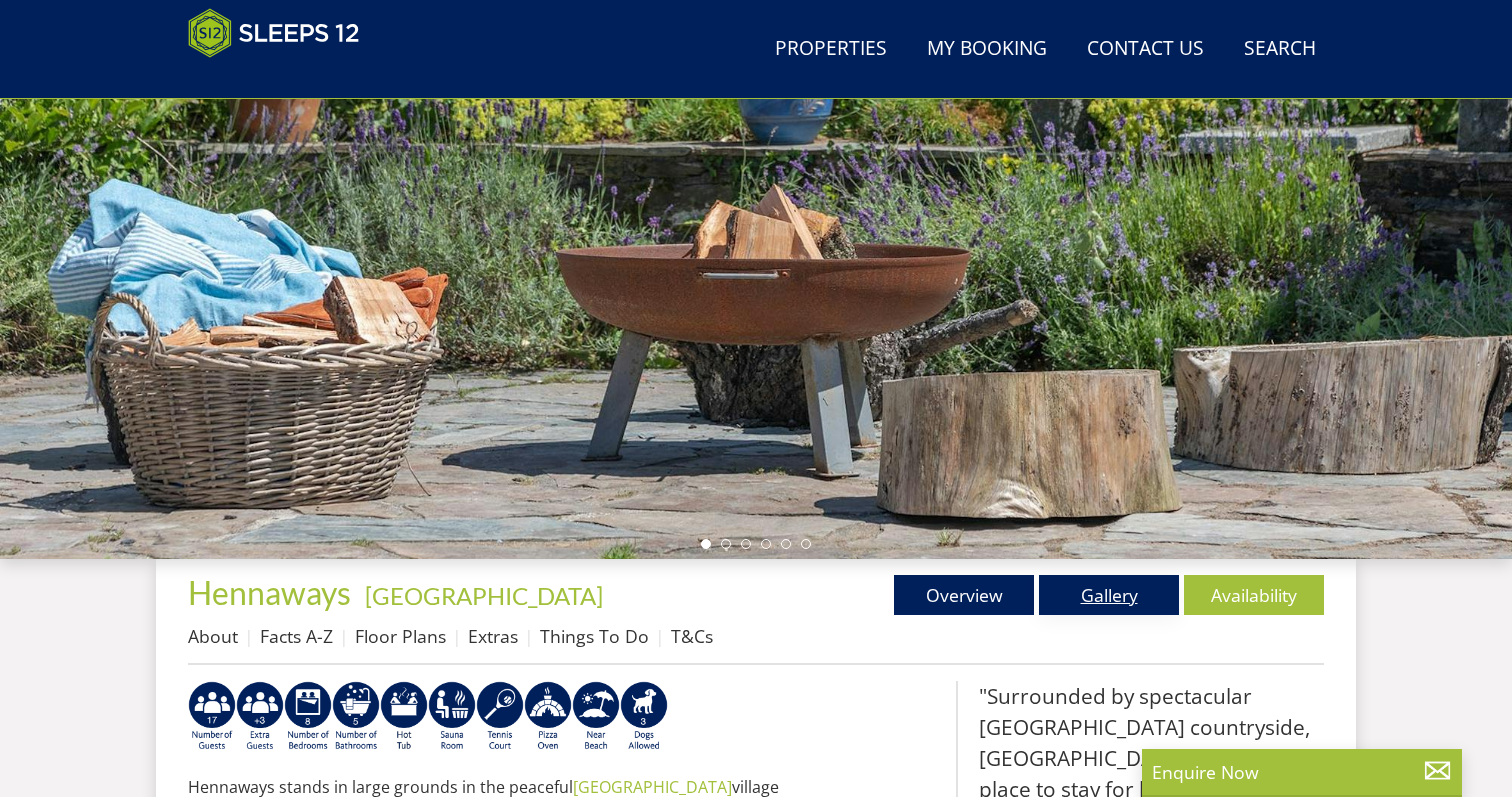 click on "Gallery" at bounding box center [1109, 595] 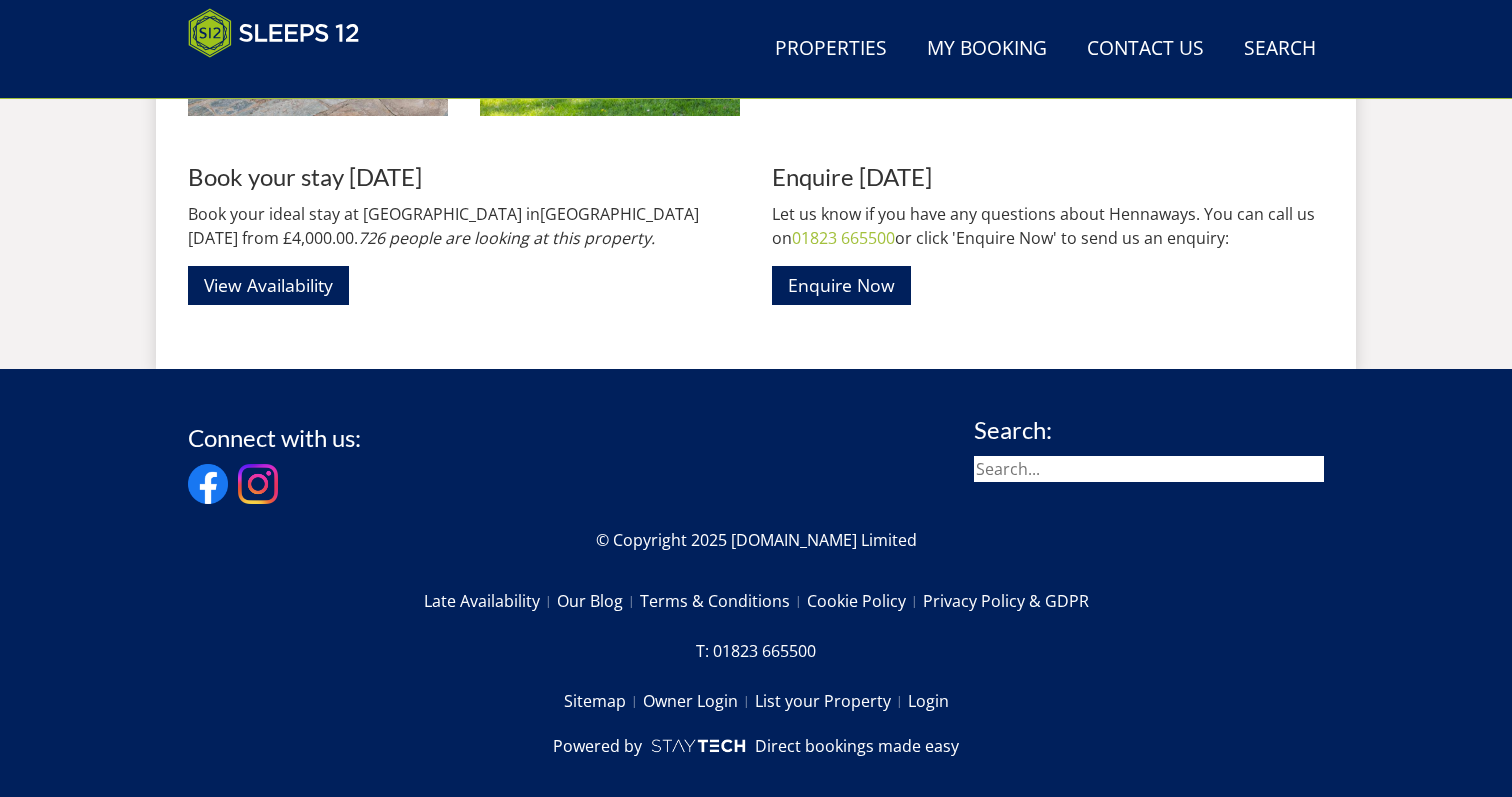 scroll, scrollTop: 5221, scrollLeft: 0, axis: vertical 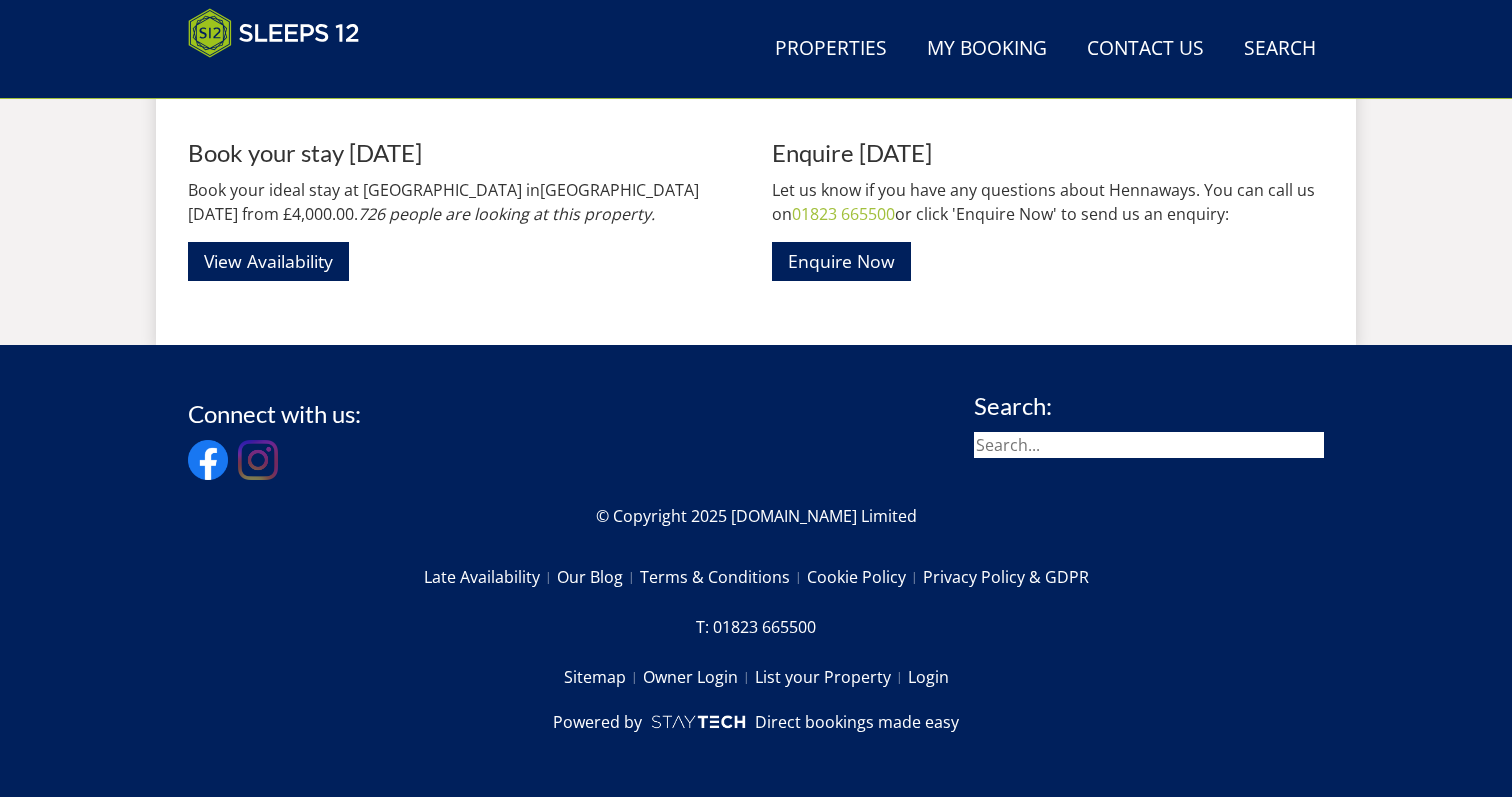 click at bounding box center [258, 460] 